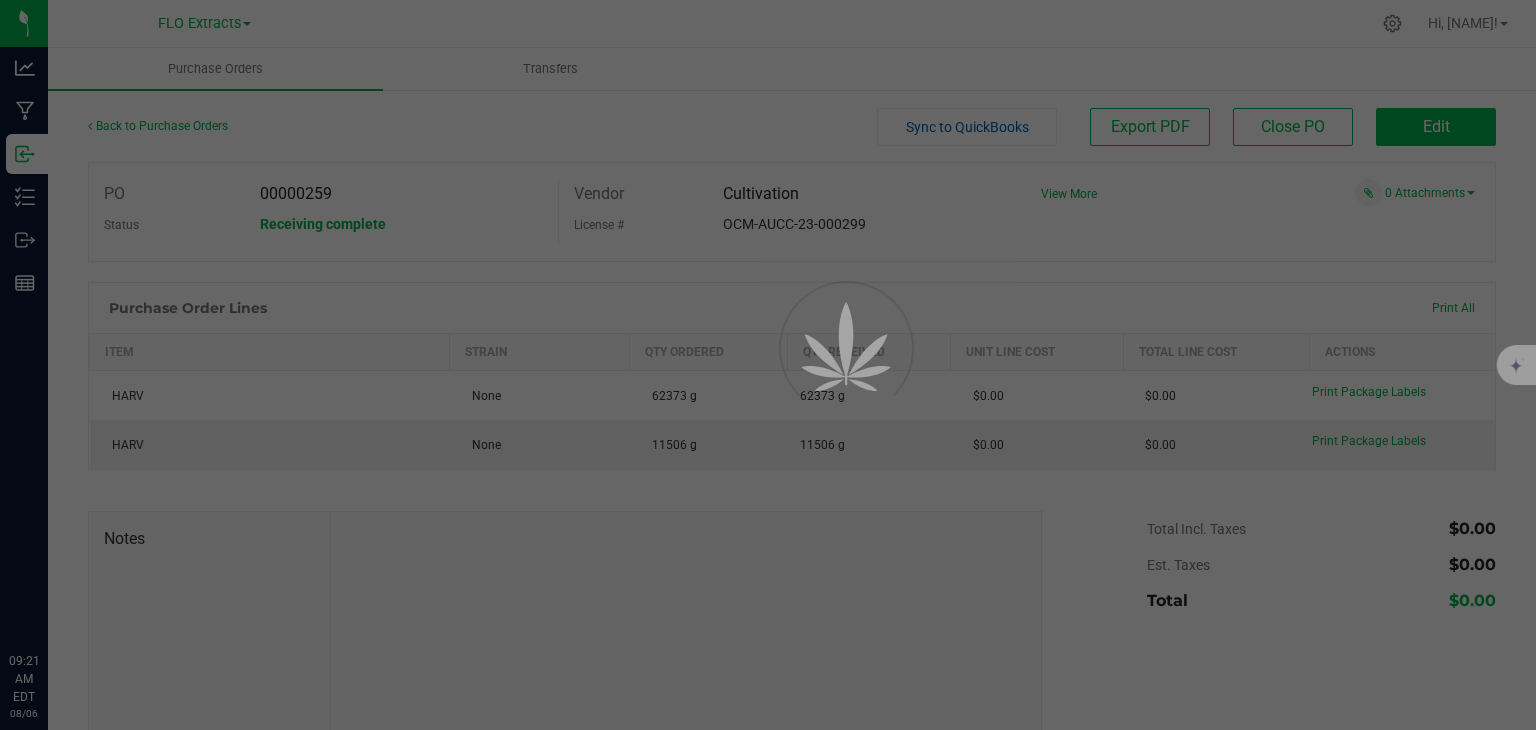 scroll, scrollTop: 0, scrollLeft: 0, axis: both 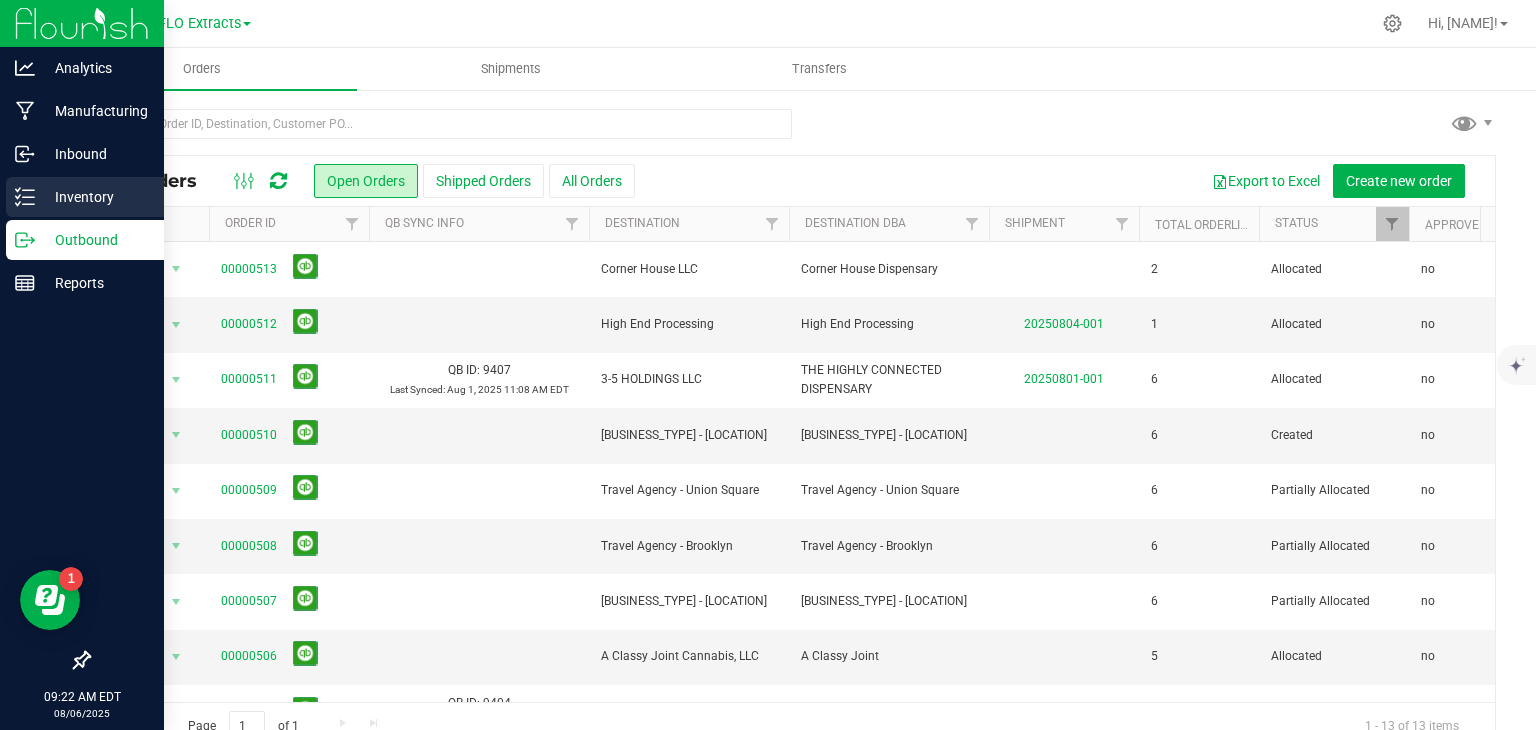click on "Inventory" at bounding box center (95, 197) 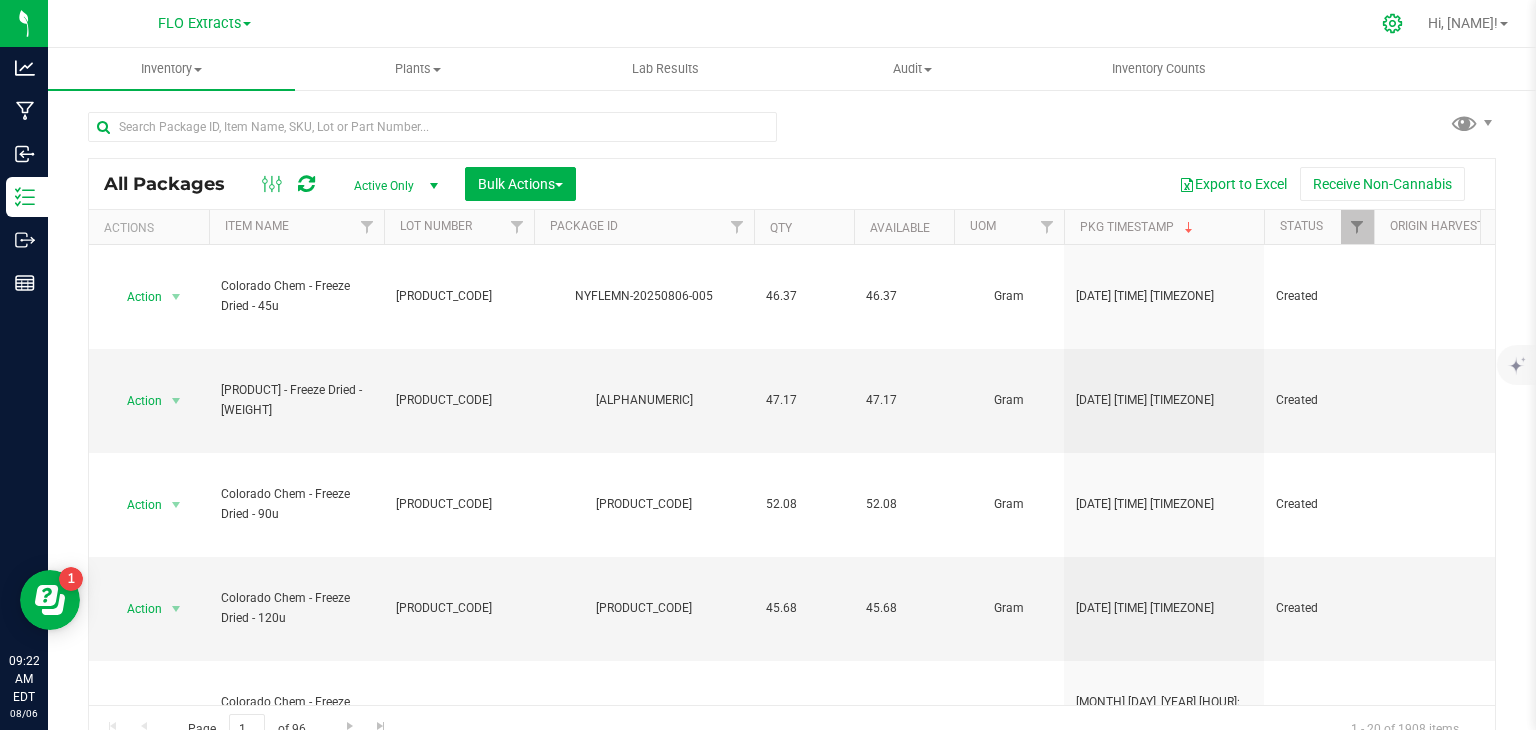 click 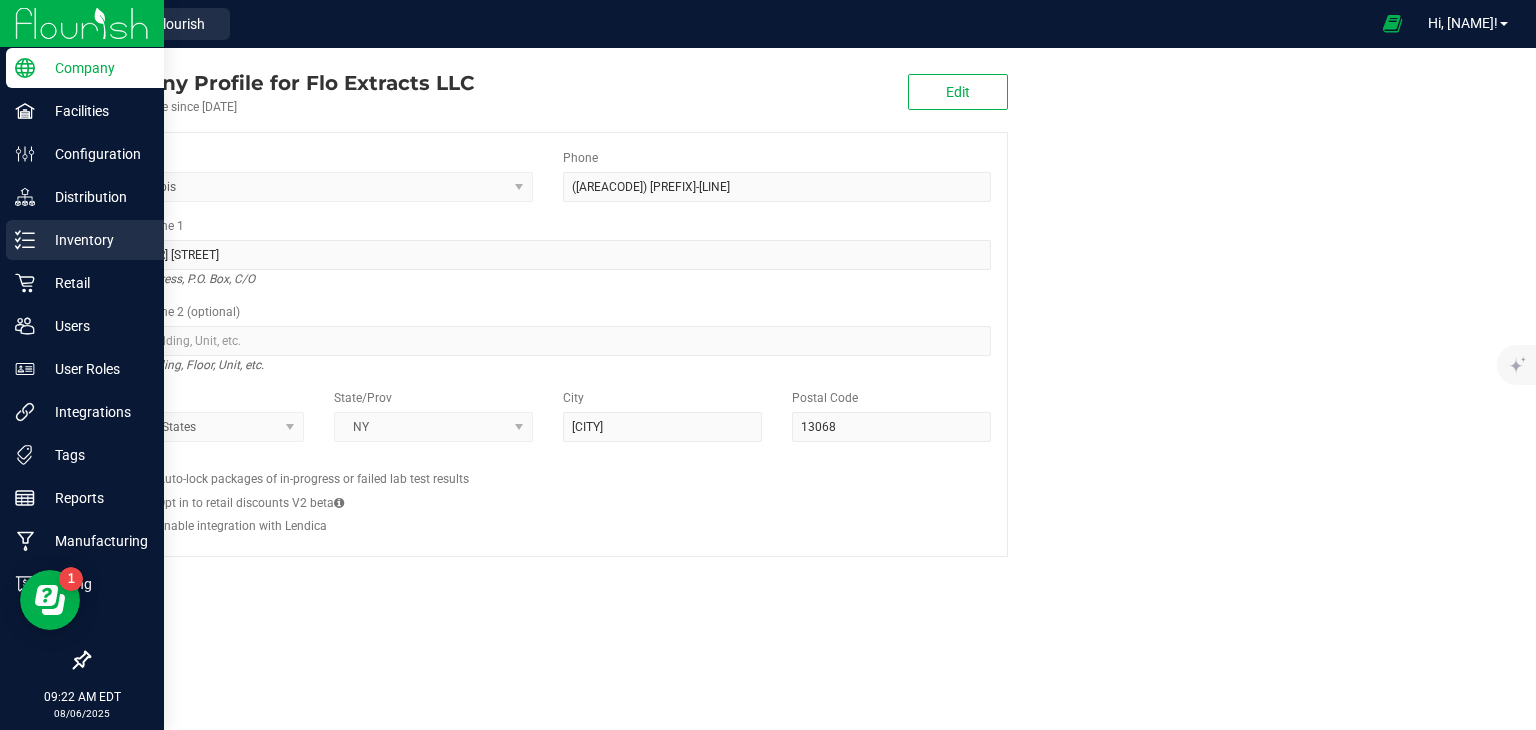 click on "Inventory" at bounding box center (95, 240) 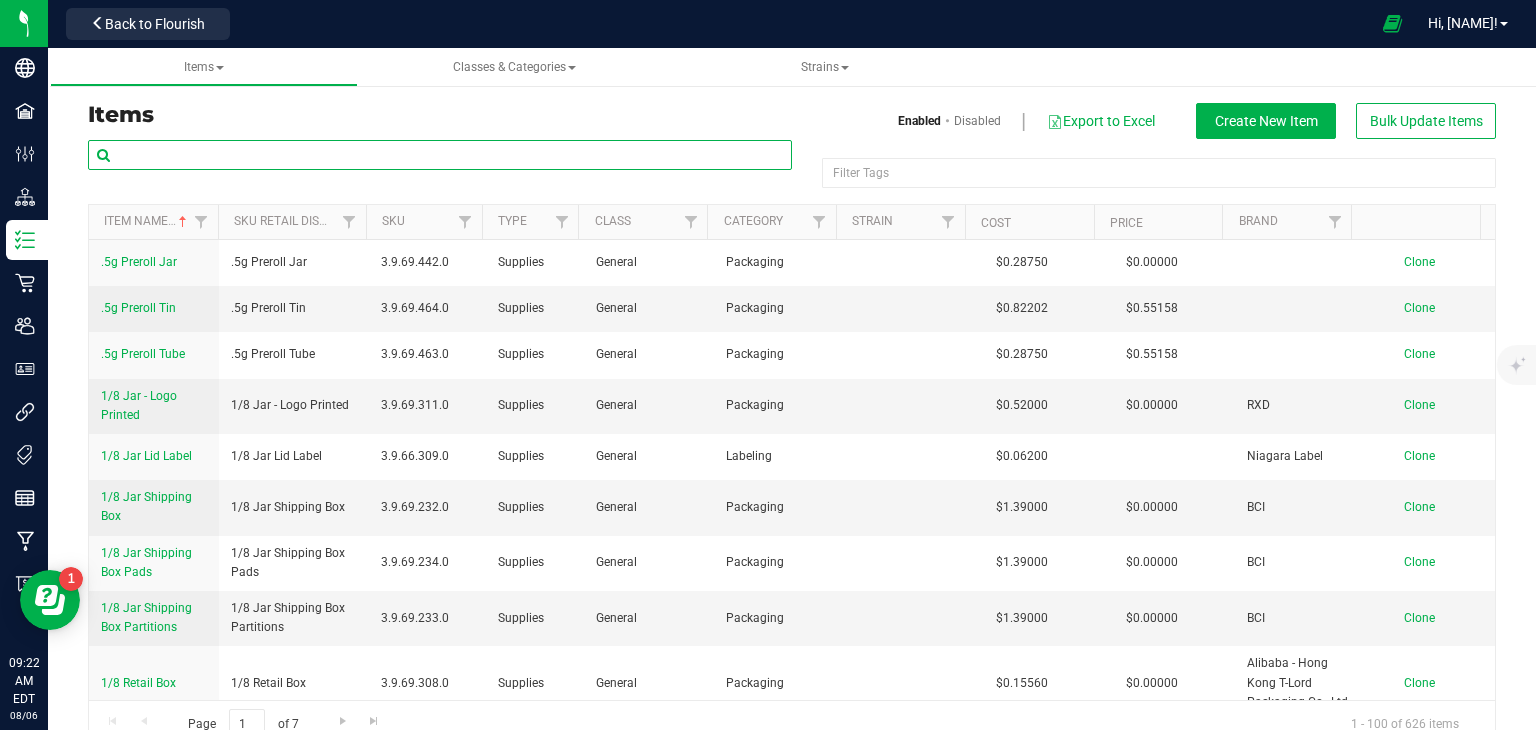 click at bounding box center [440, 155] 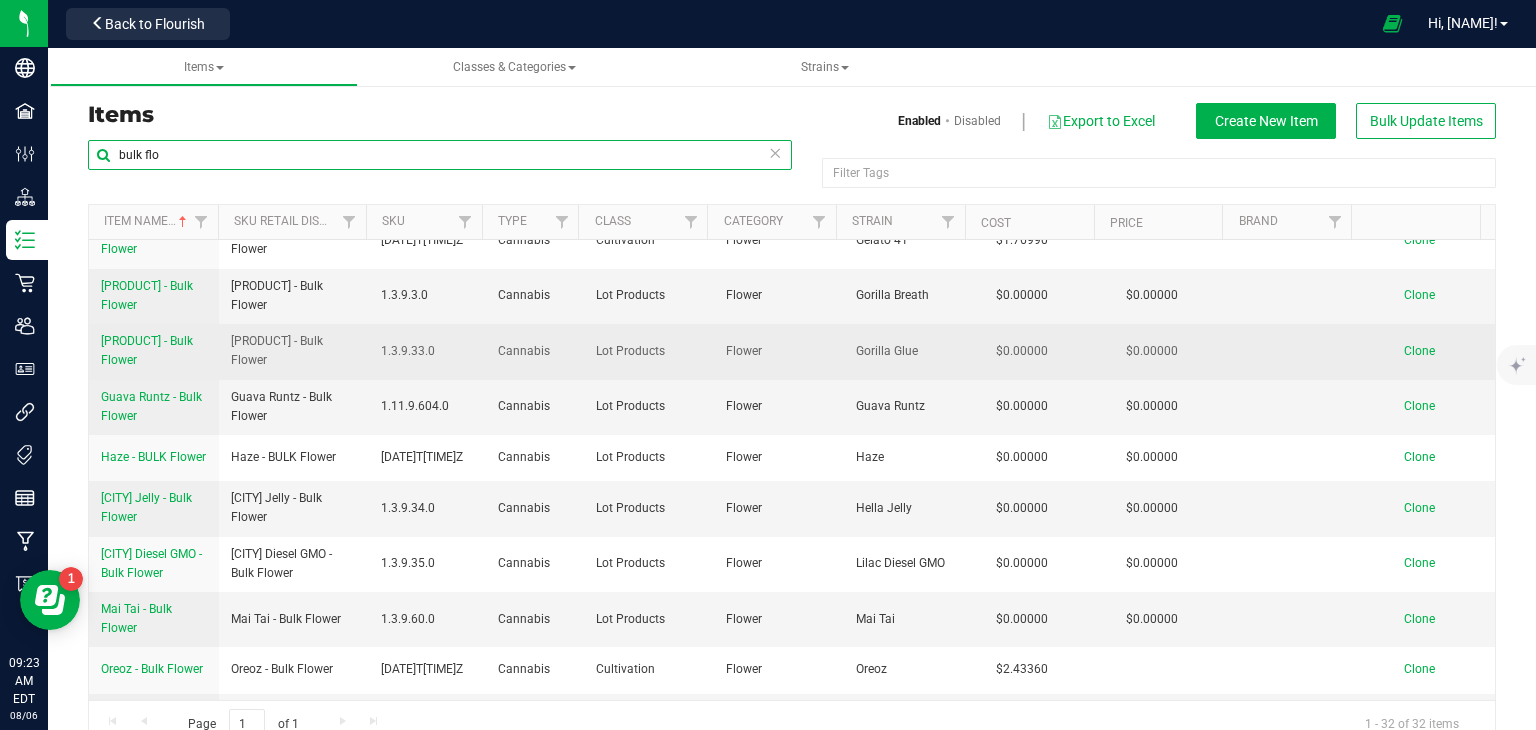 scroll, scrollTop: 500, scrollLeft: 0, axis: vertical 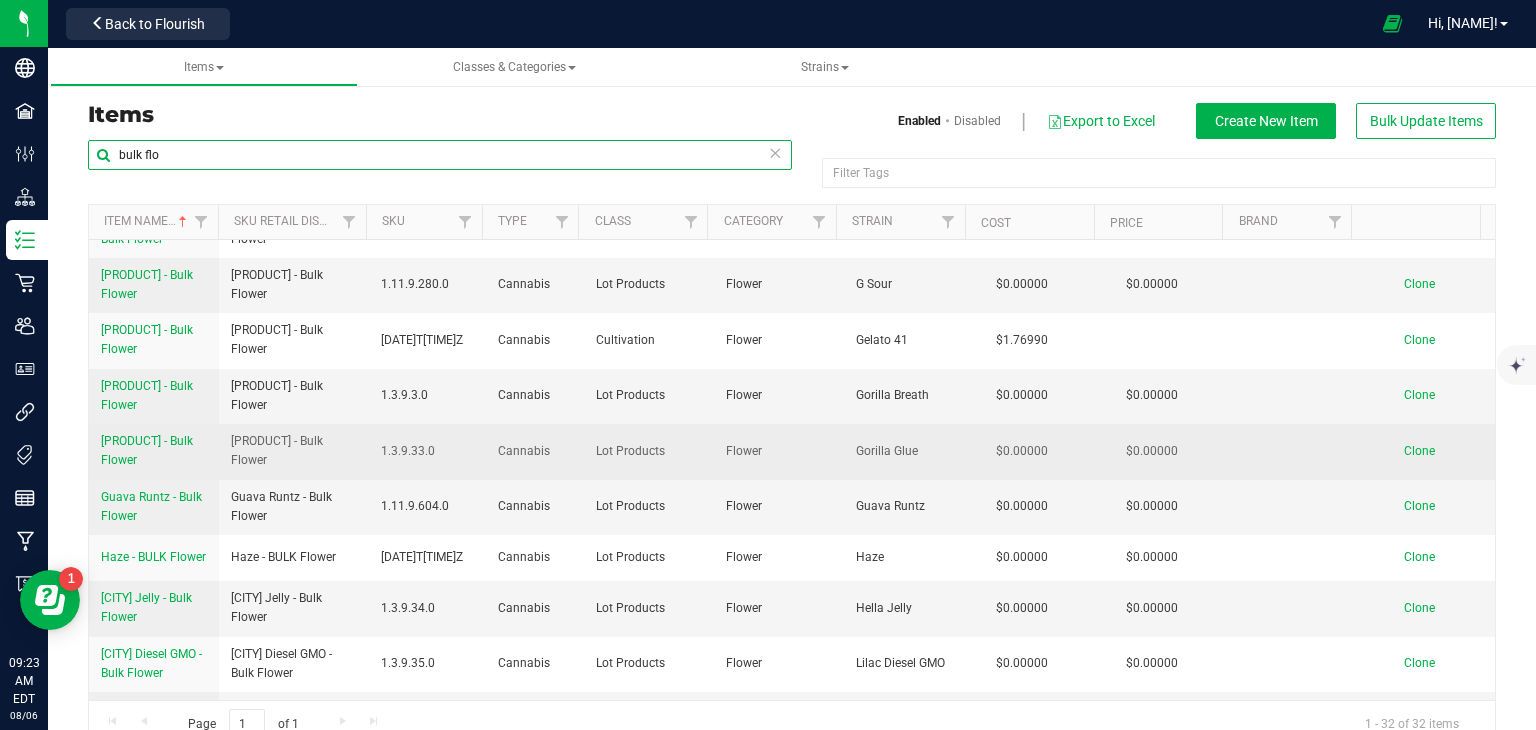 type on "bulk flo" 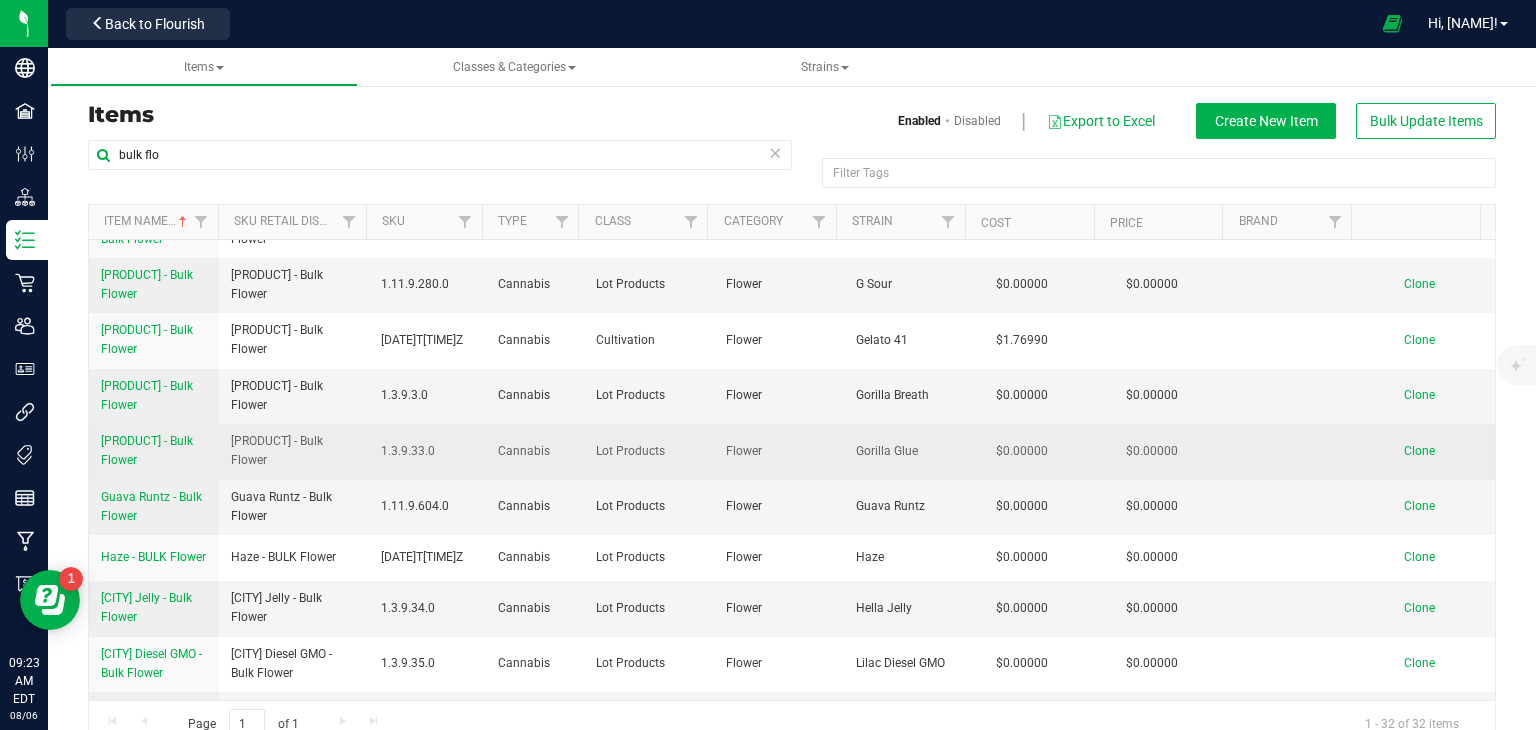drag, startPoint x: 263, startPoint y: 461, endPoint x: 219, endPoint y: 436, distance: 50.606323 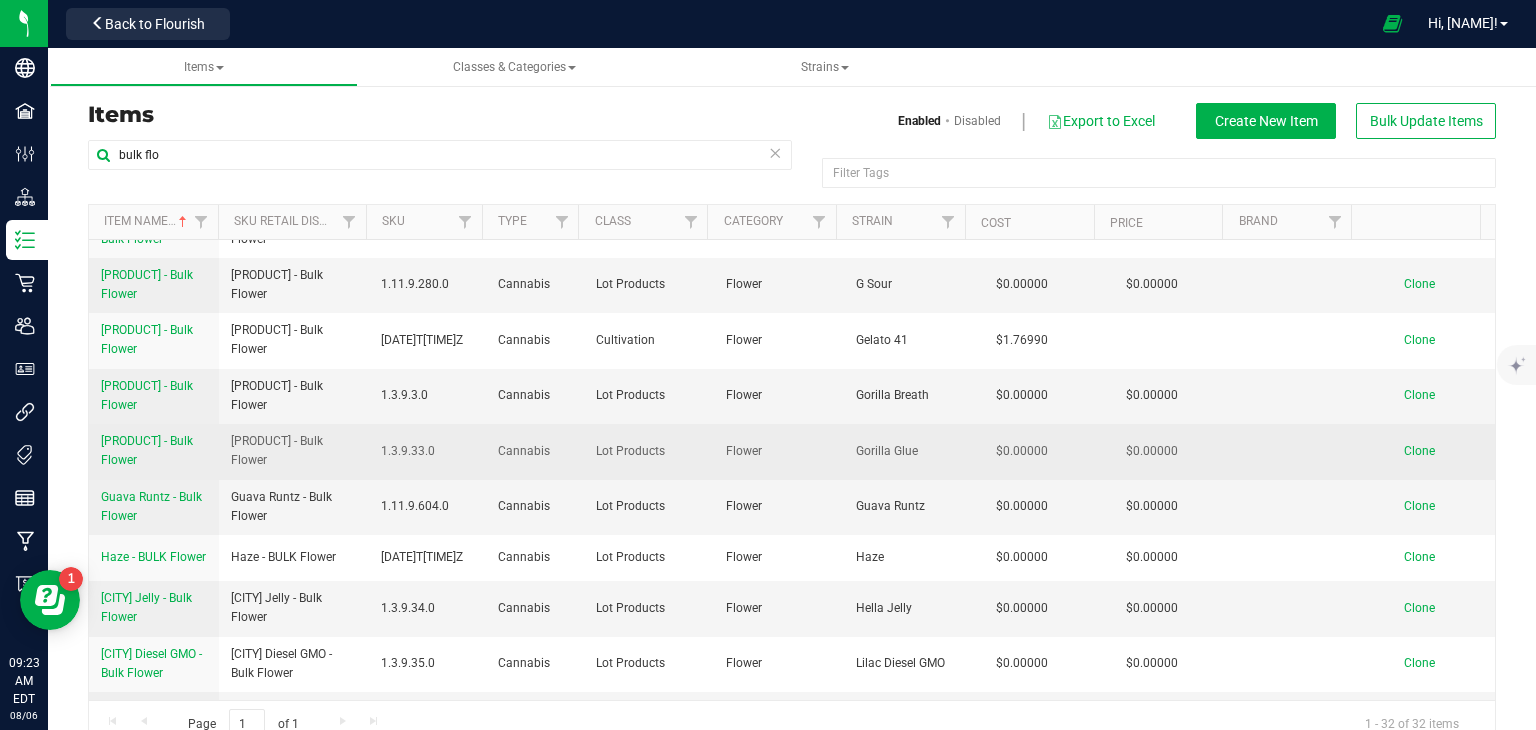 click on "[PRODUCT] - Bulk Flower" at bounding box center (294, 451) 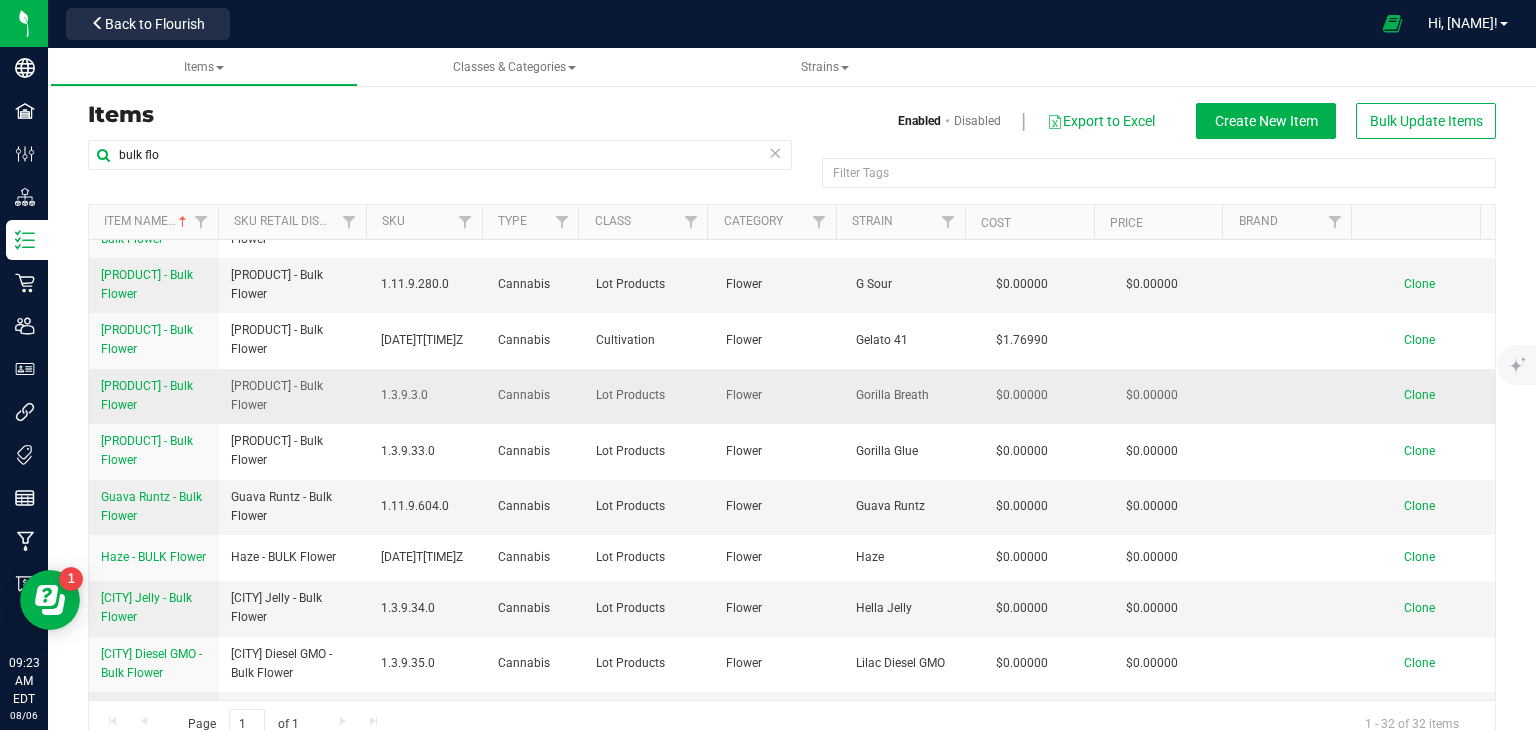 copy on "[PRODUCT] - Bulk Flower" 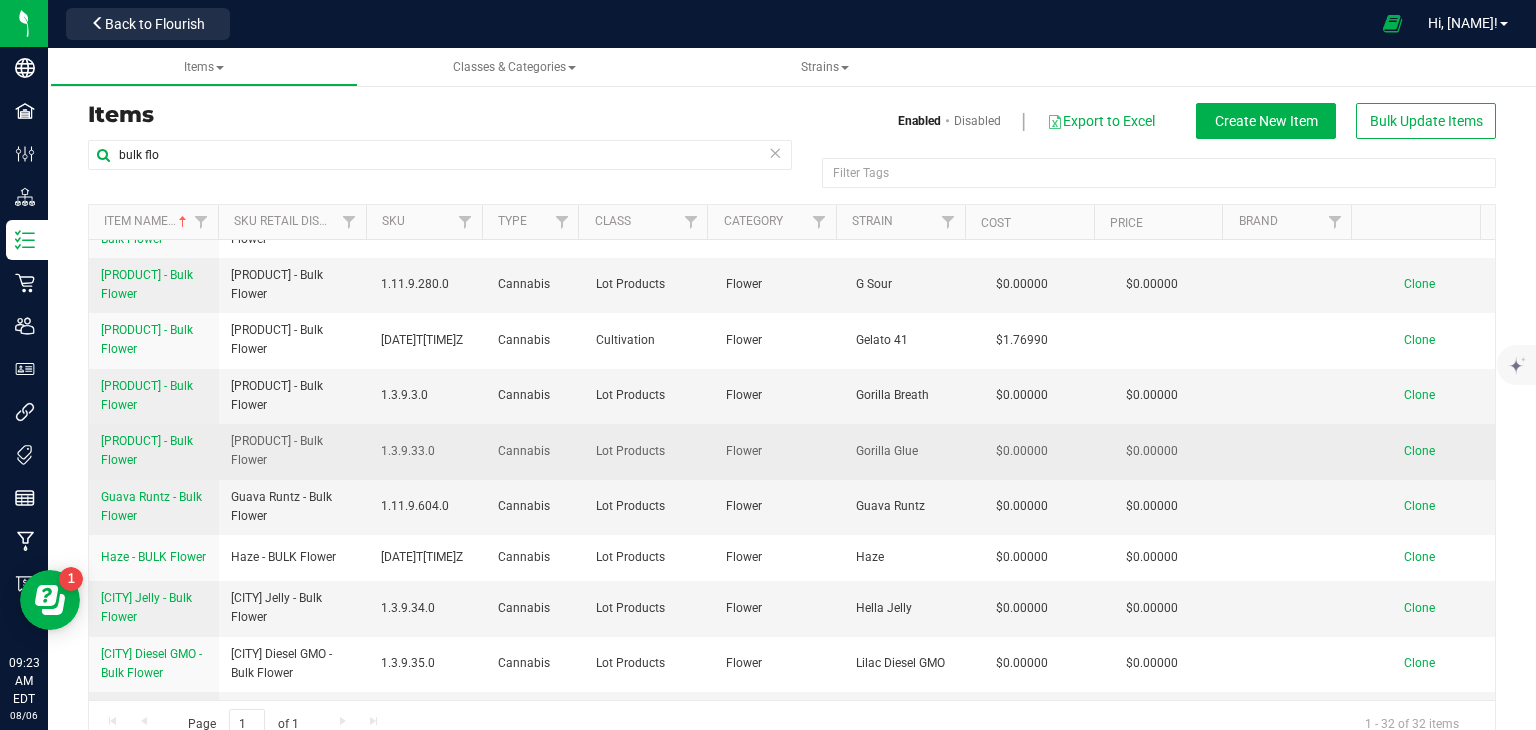 click on "Clone" at bounding box center [1419, 451] 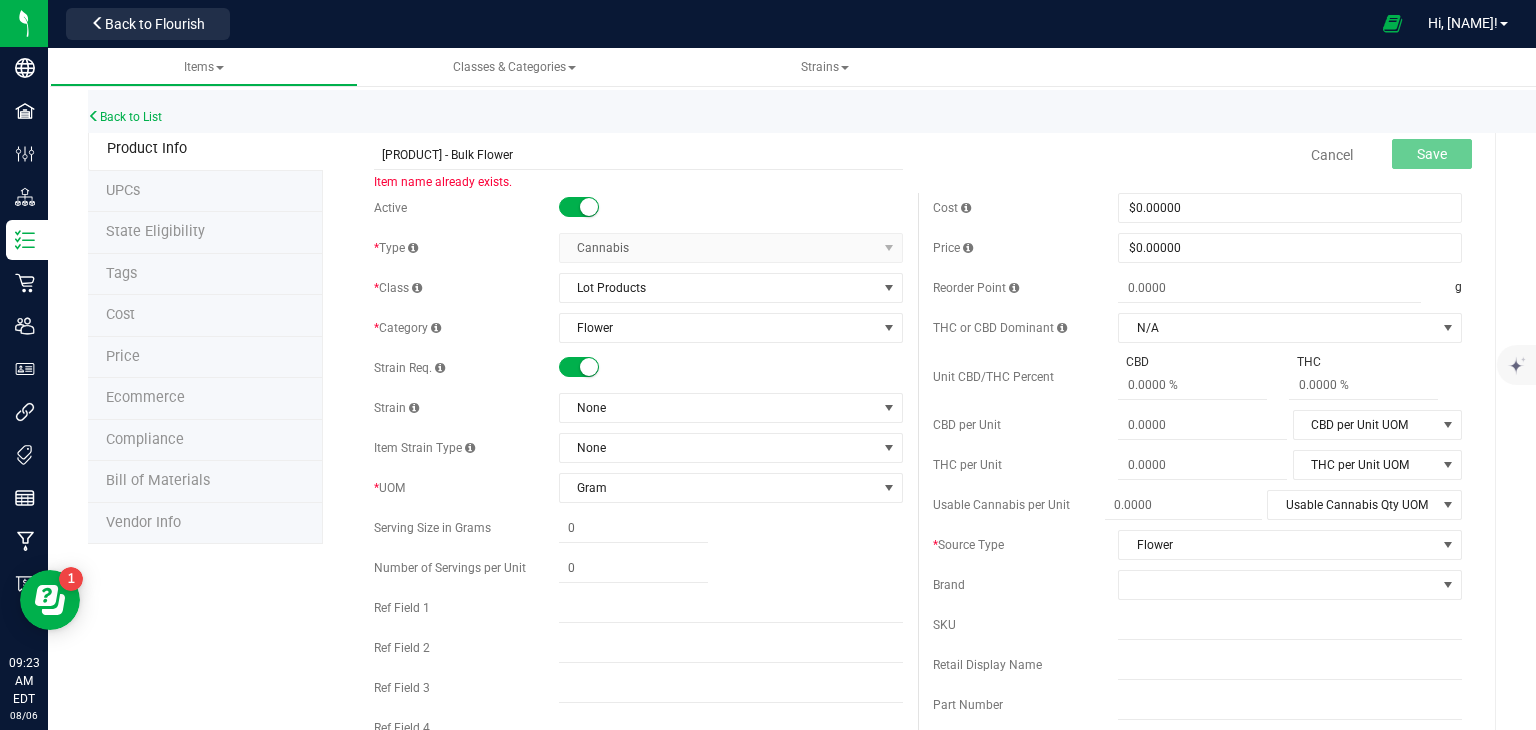 drag, startPoint x: 439, startPoint y: 154, endPoint x: 208, endPoint y: 157, distance: 231.01949 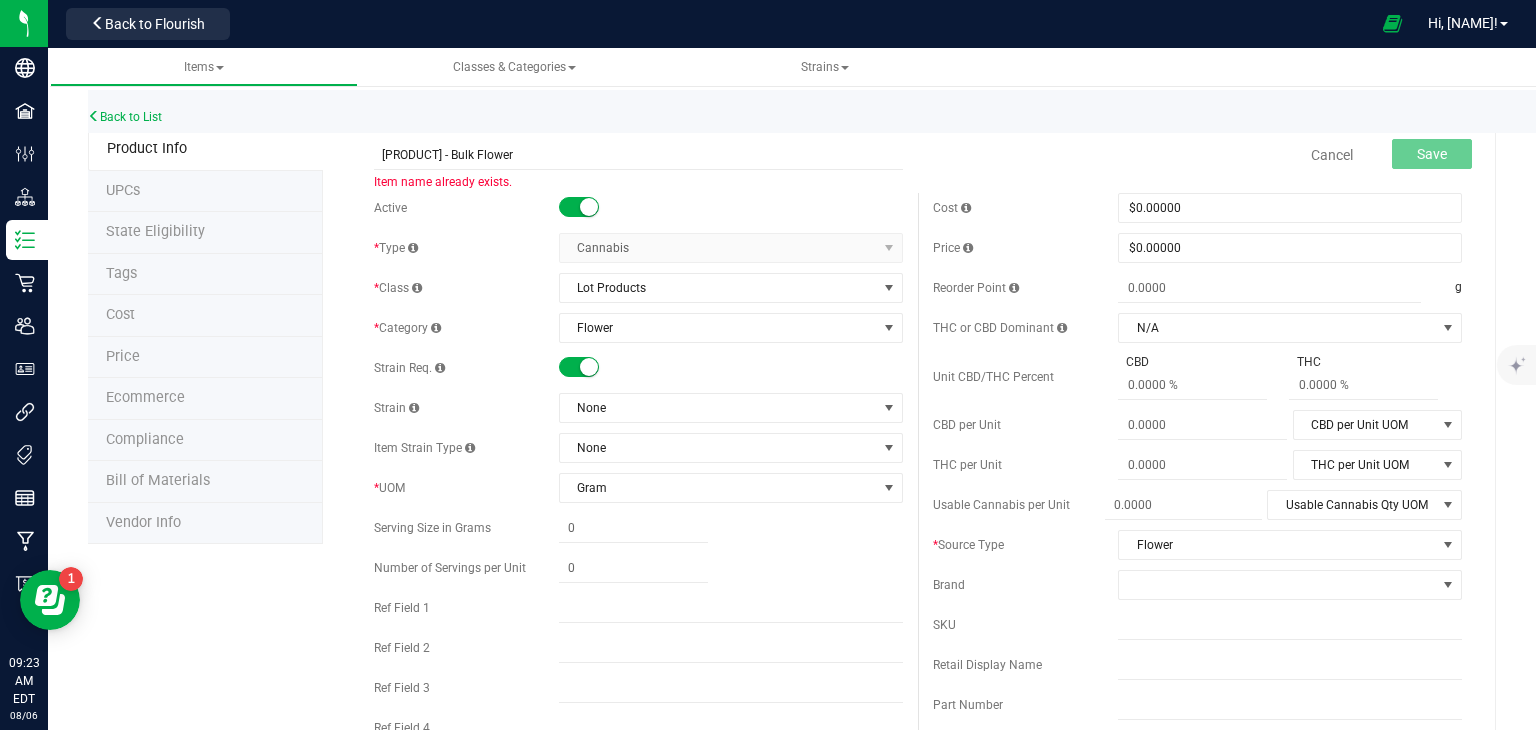 click on "[PRODUCT] - Bulk Flower" at bounding box center [792, 916] 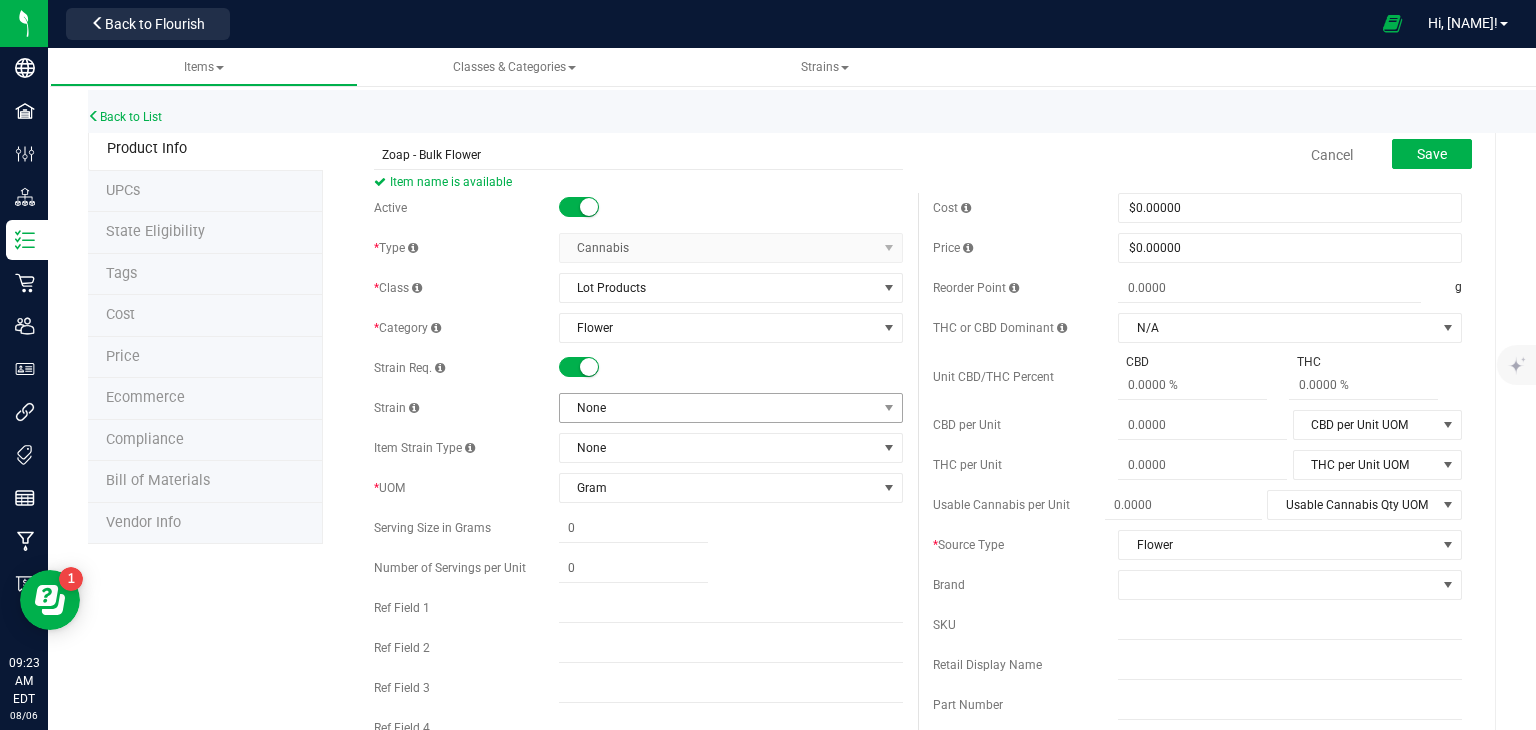type on "Zoap - Bulk Flower" 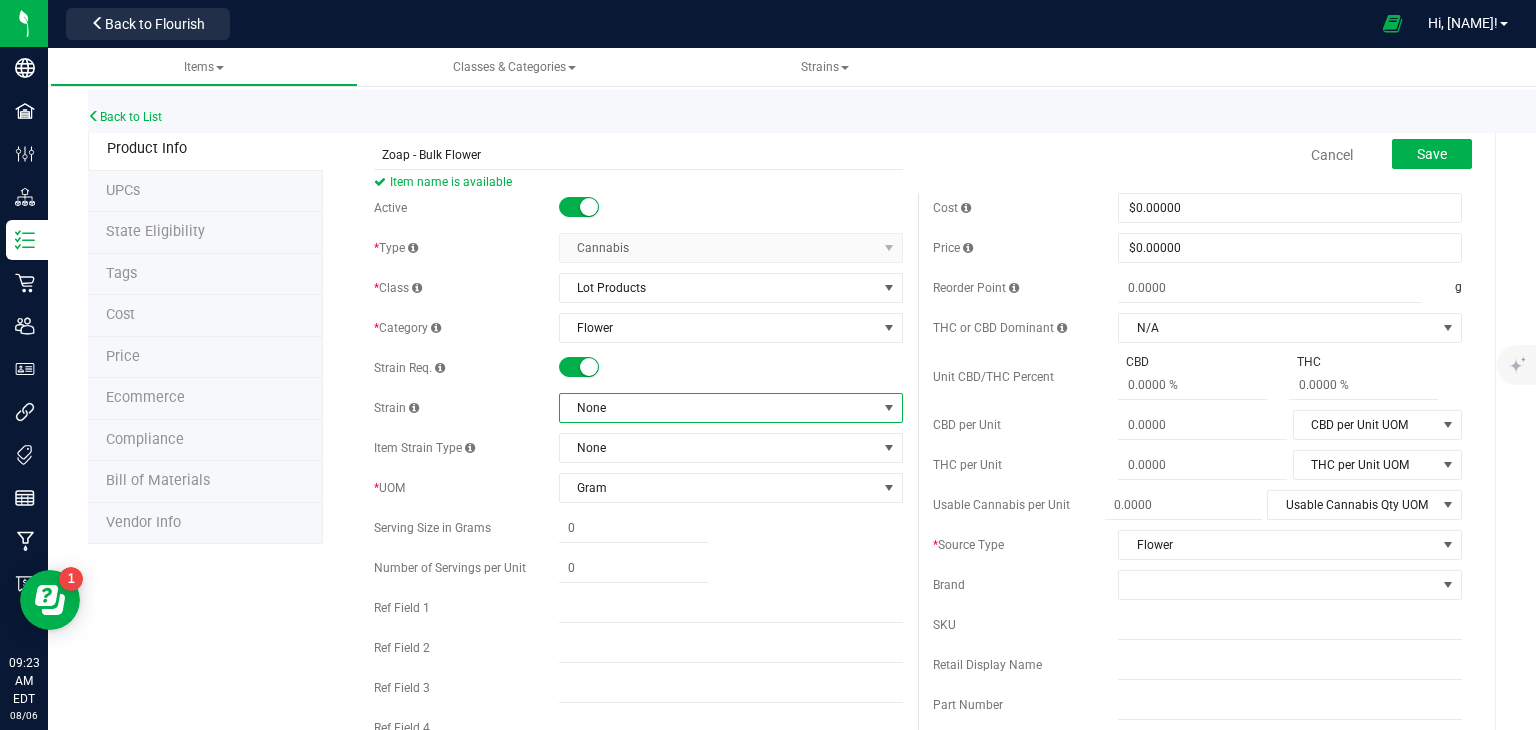 click on "None" at bounding box center (718, 408) 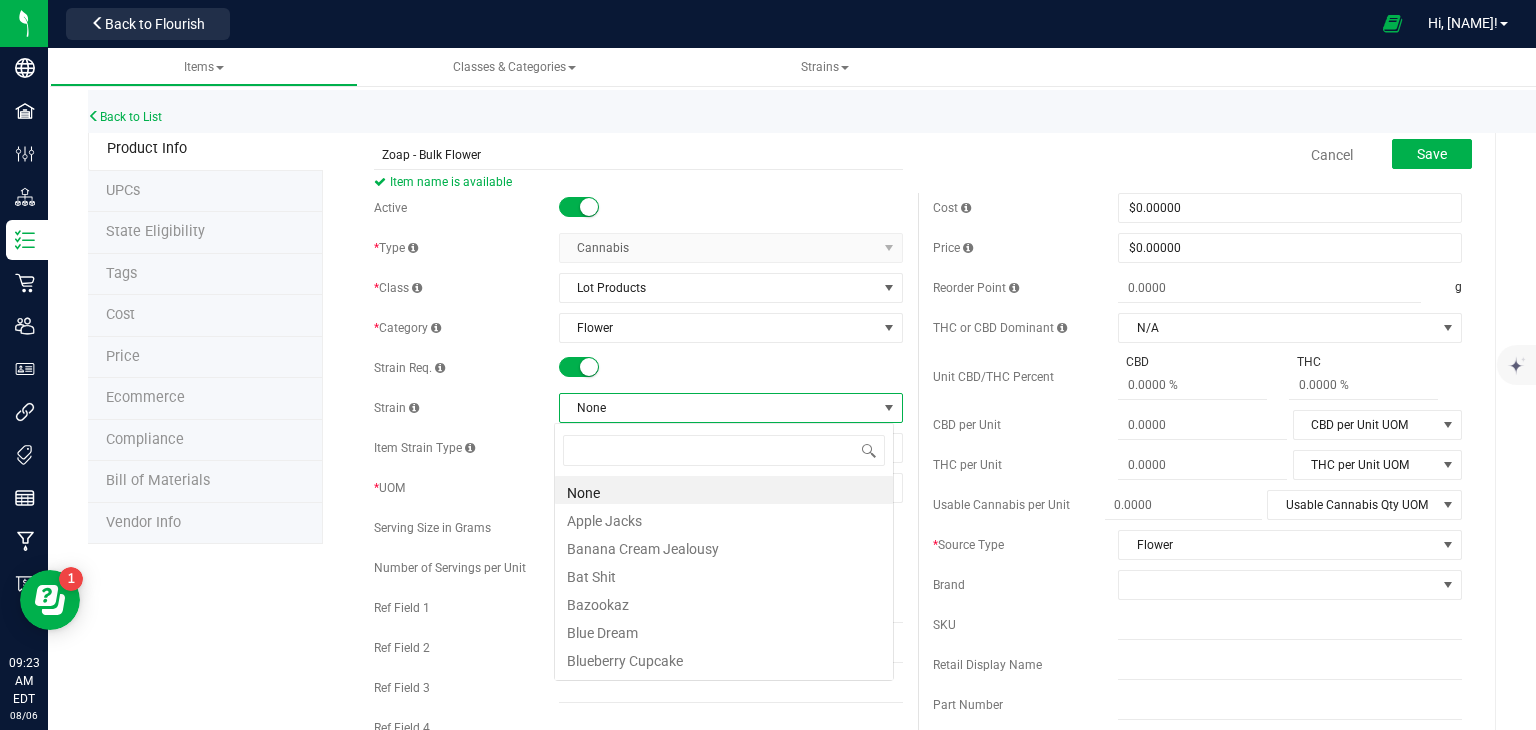 scroll, scrollTop: 99970, scrollLeft: 99660, axis: both 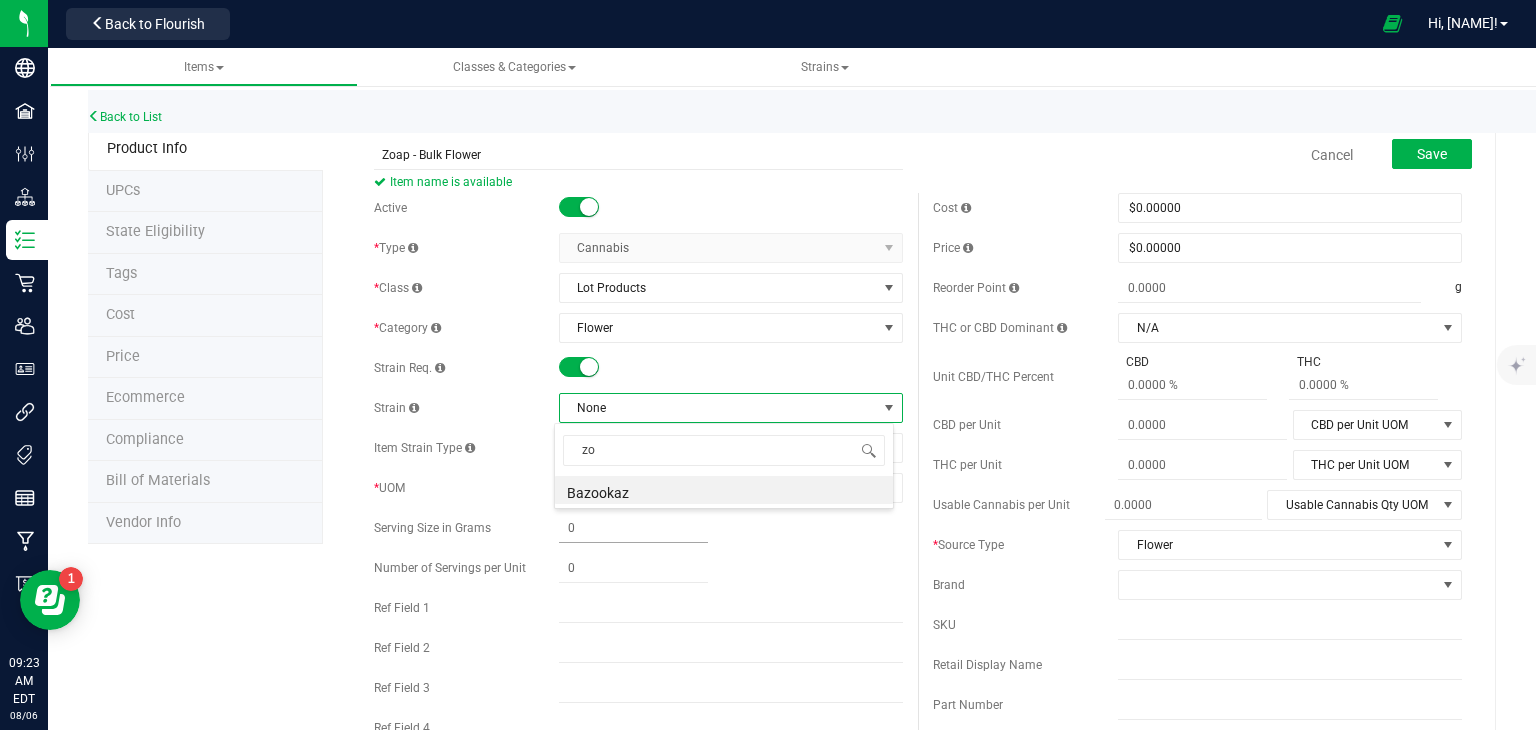 type on "zoa" 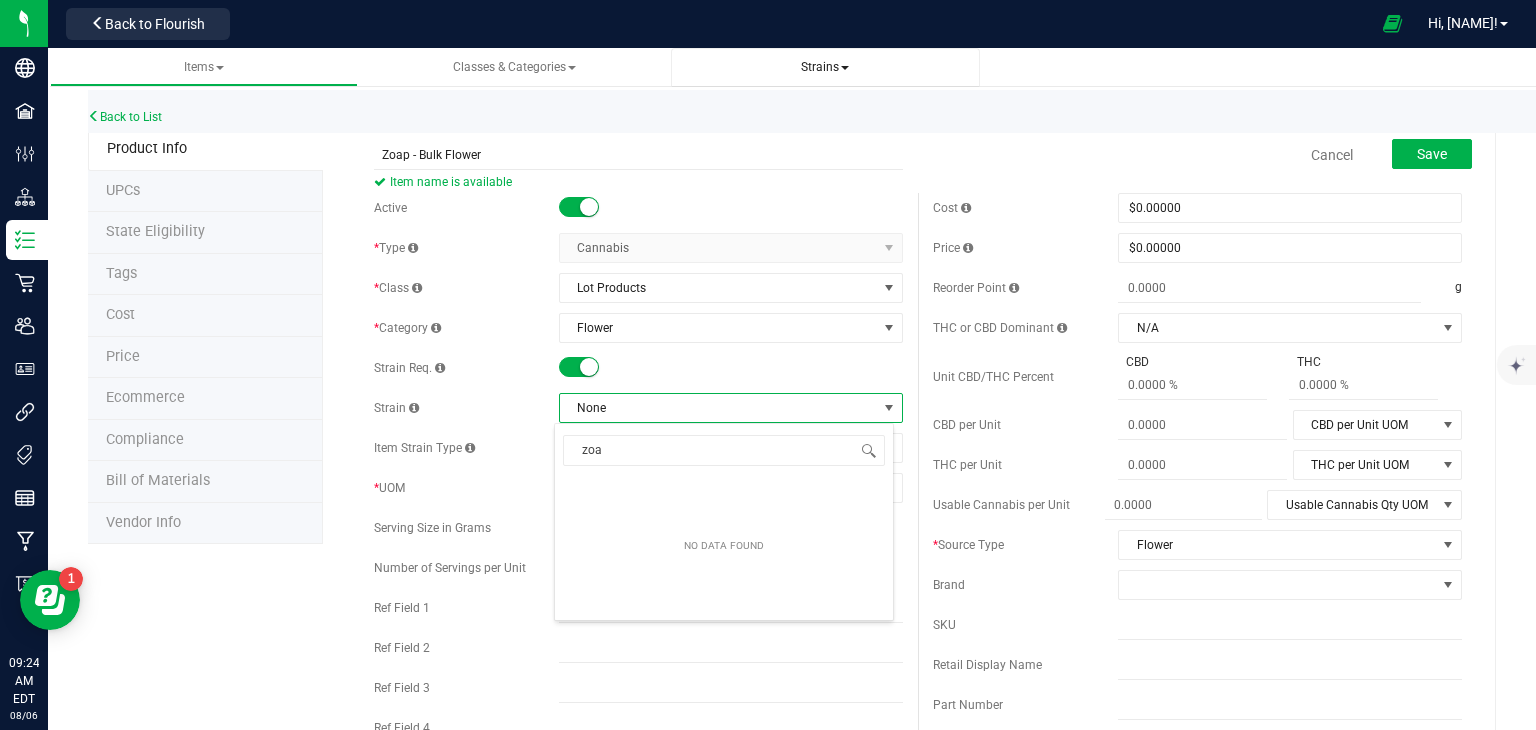 click on "Strains" at bounding box center [825, 67] 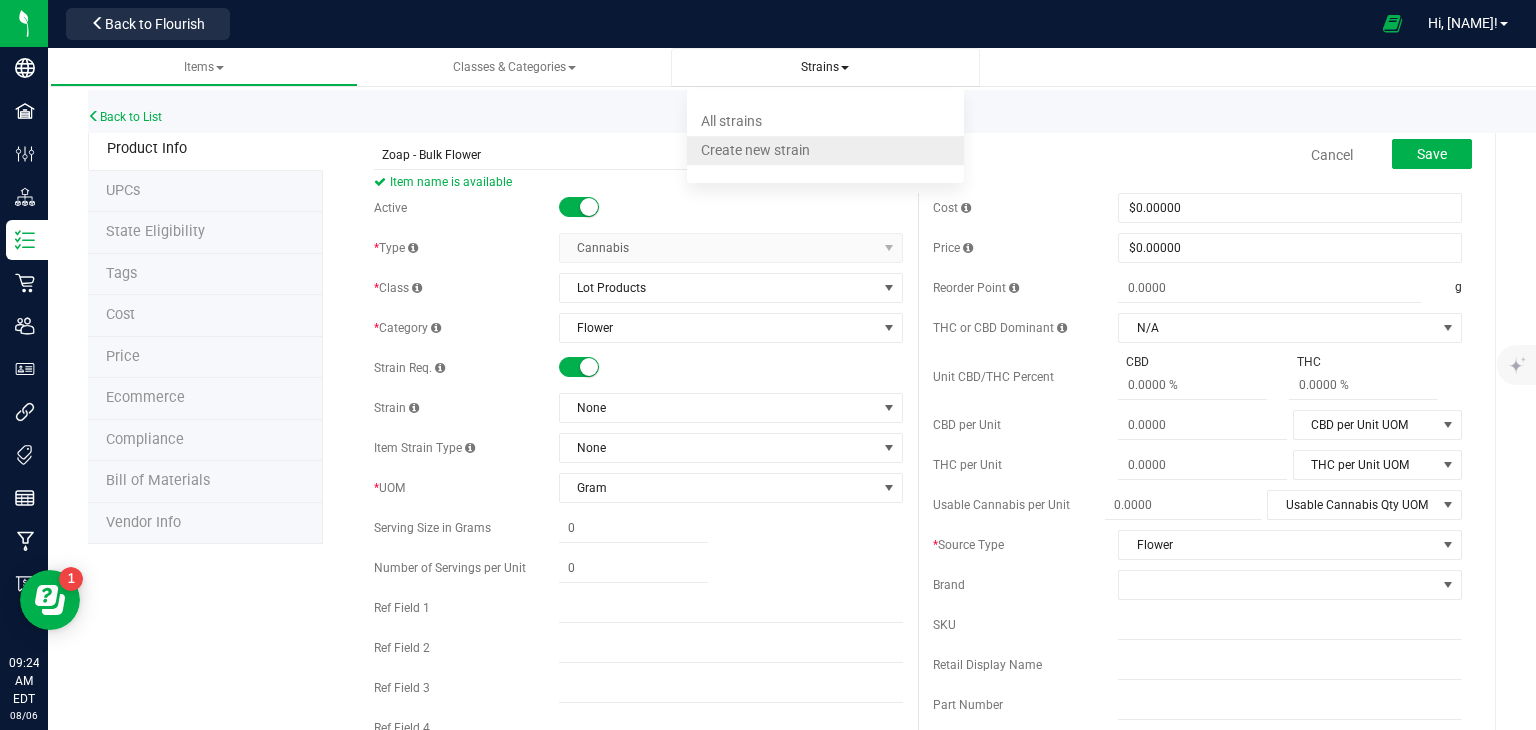 click on "Create new strain" at bounding box center [755, 150] 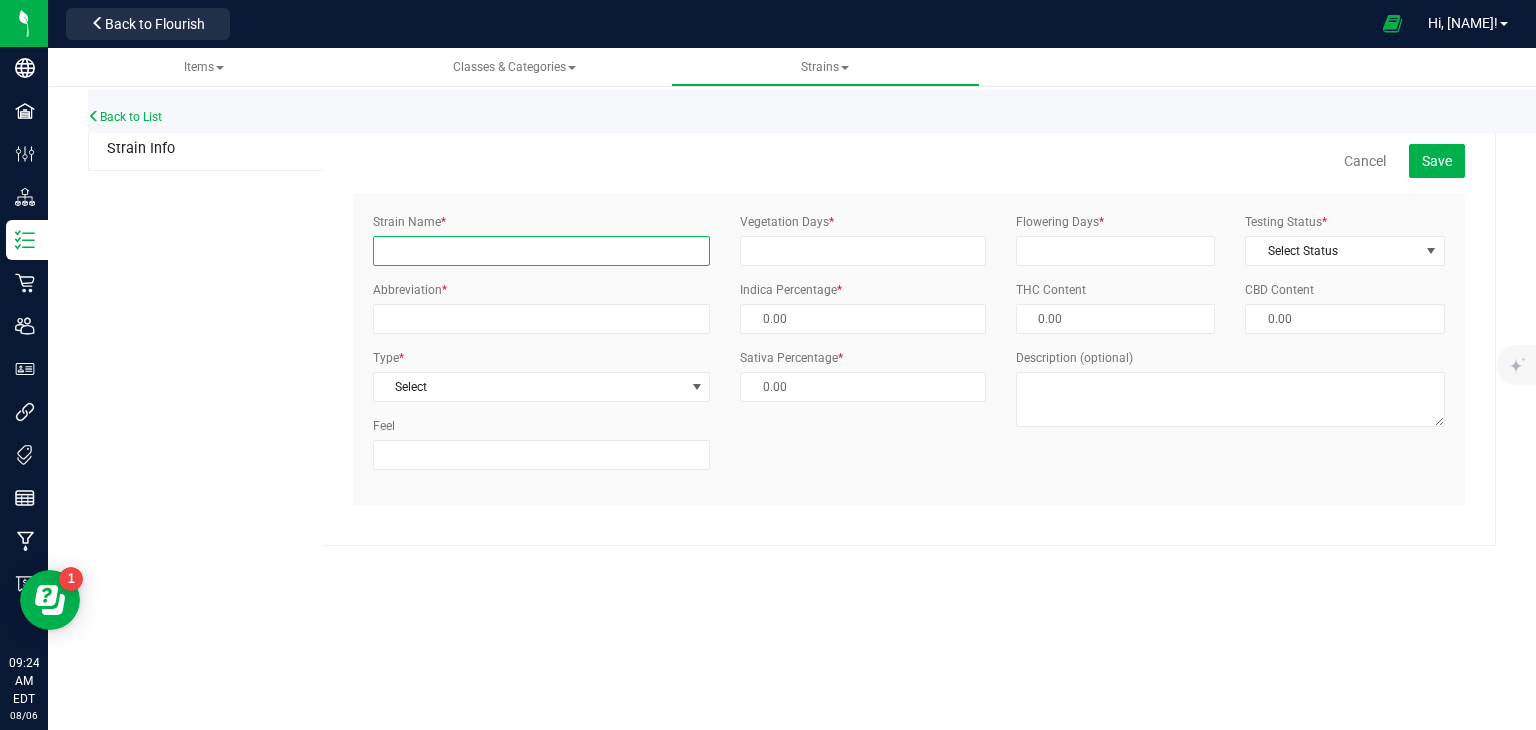 click on "Strain Name
*" at bounding box center [541, 251] 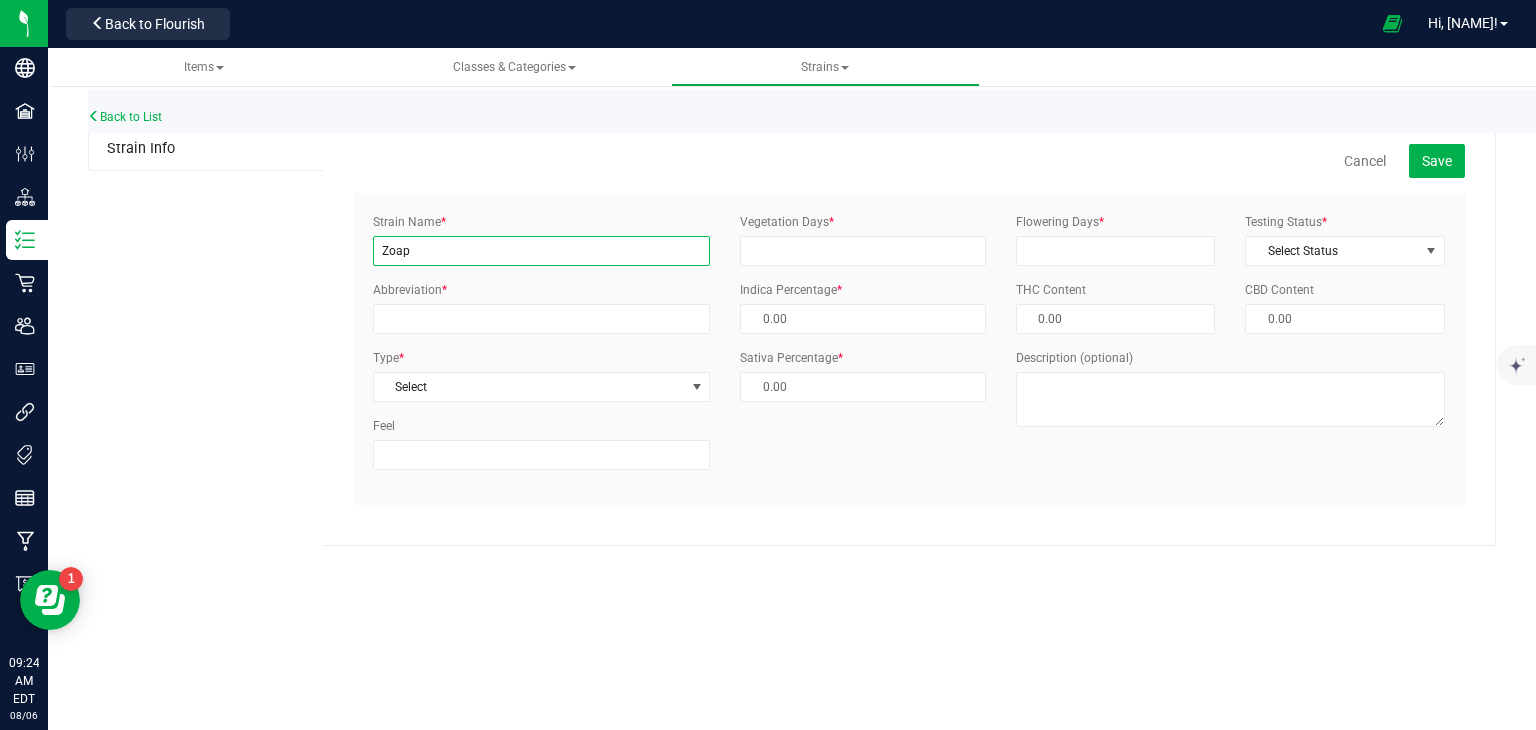 type on "Zoap" 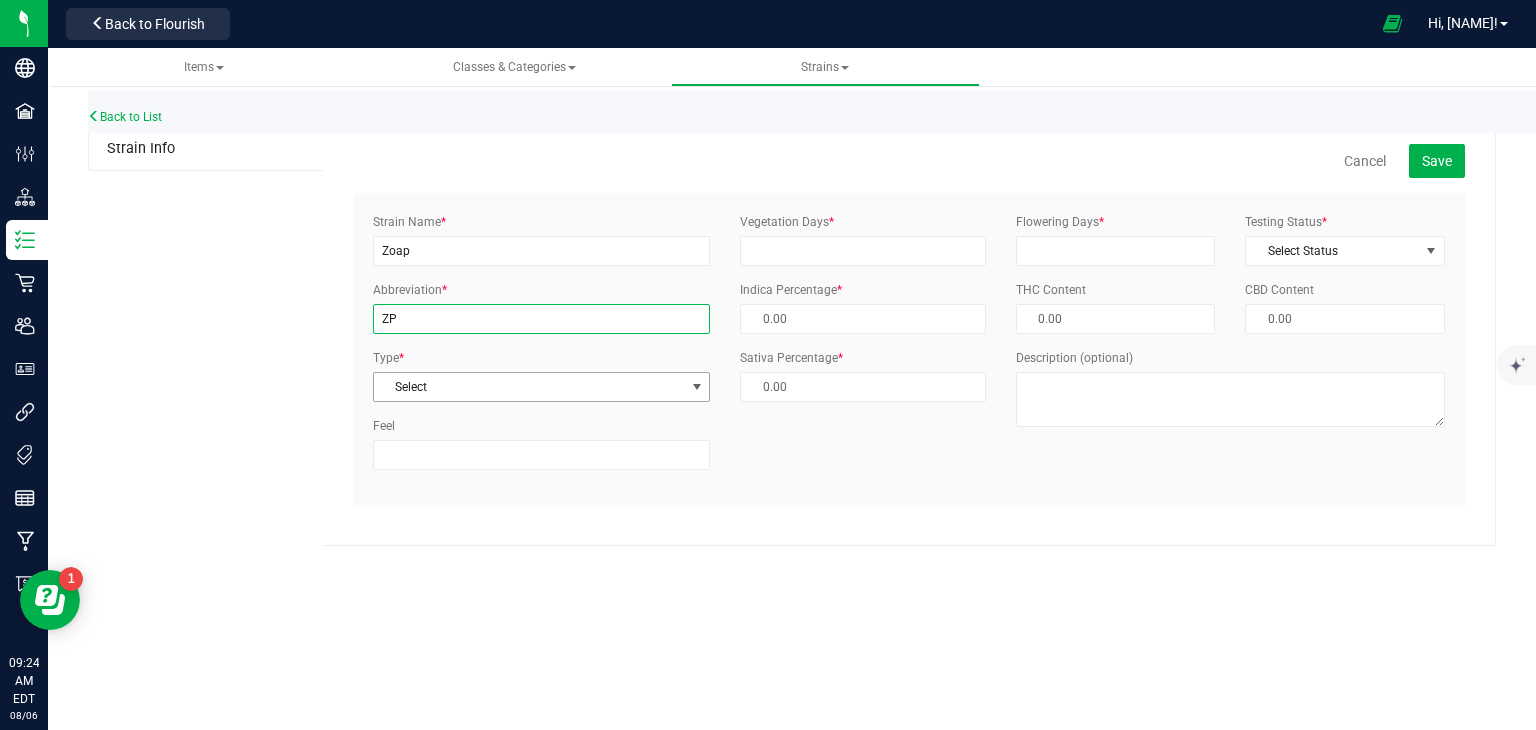 type on "ZP" 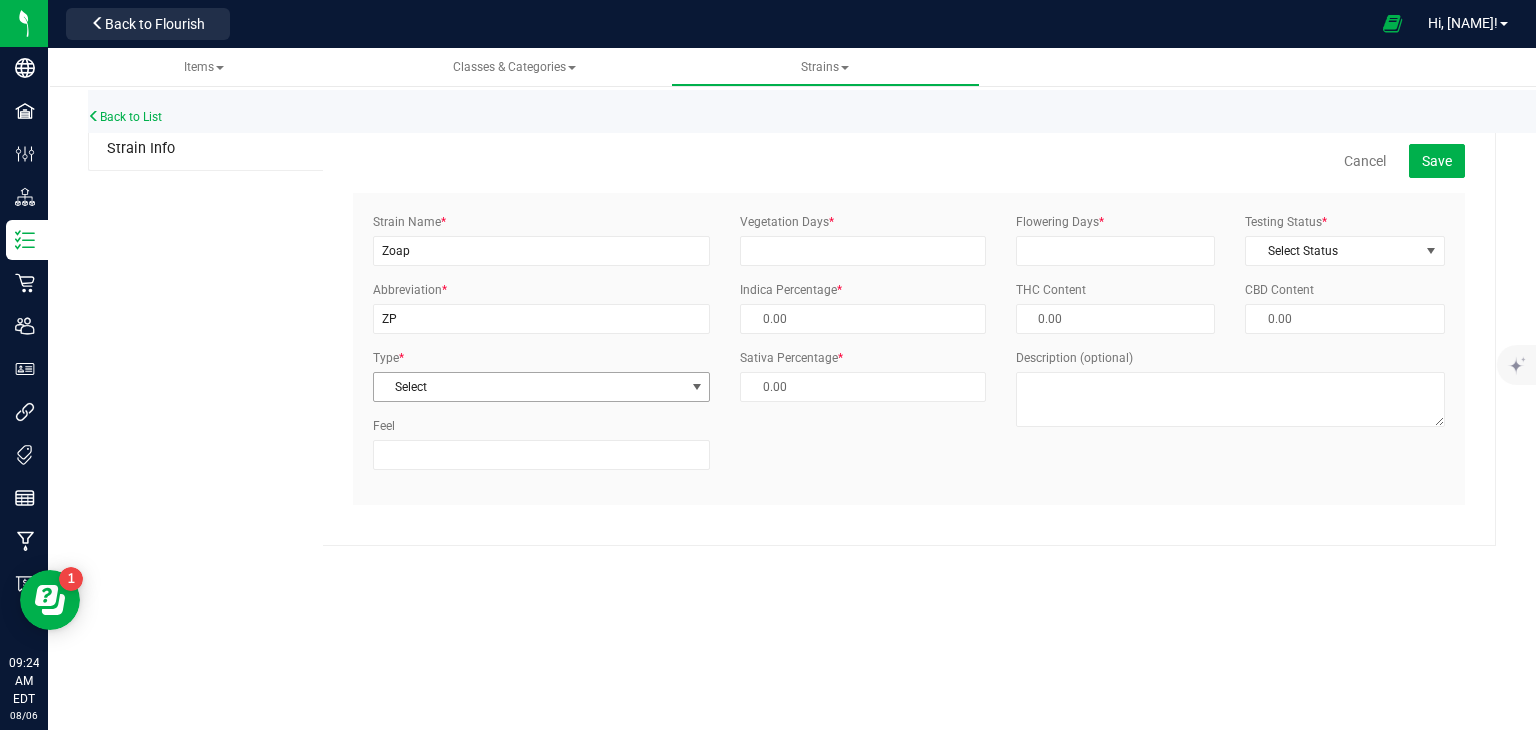 click on "Select" at bounding box center [529, 387] 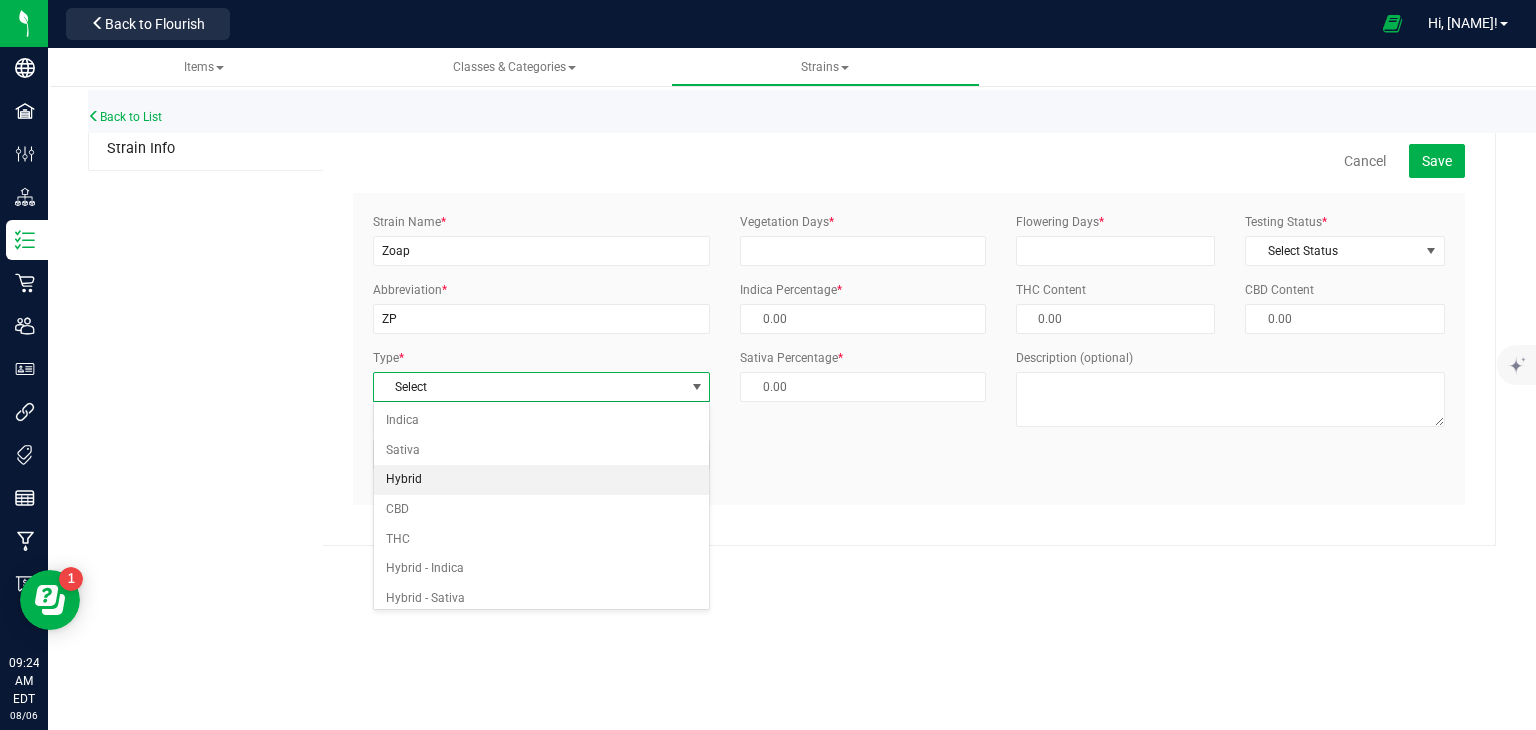 click on "Hybrid" at bounding box center [542, 480] 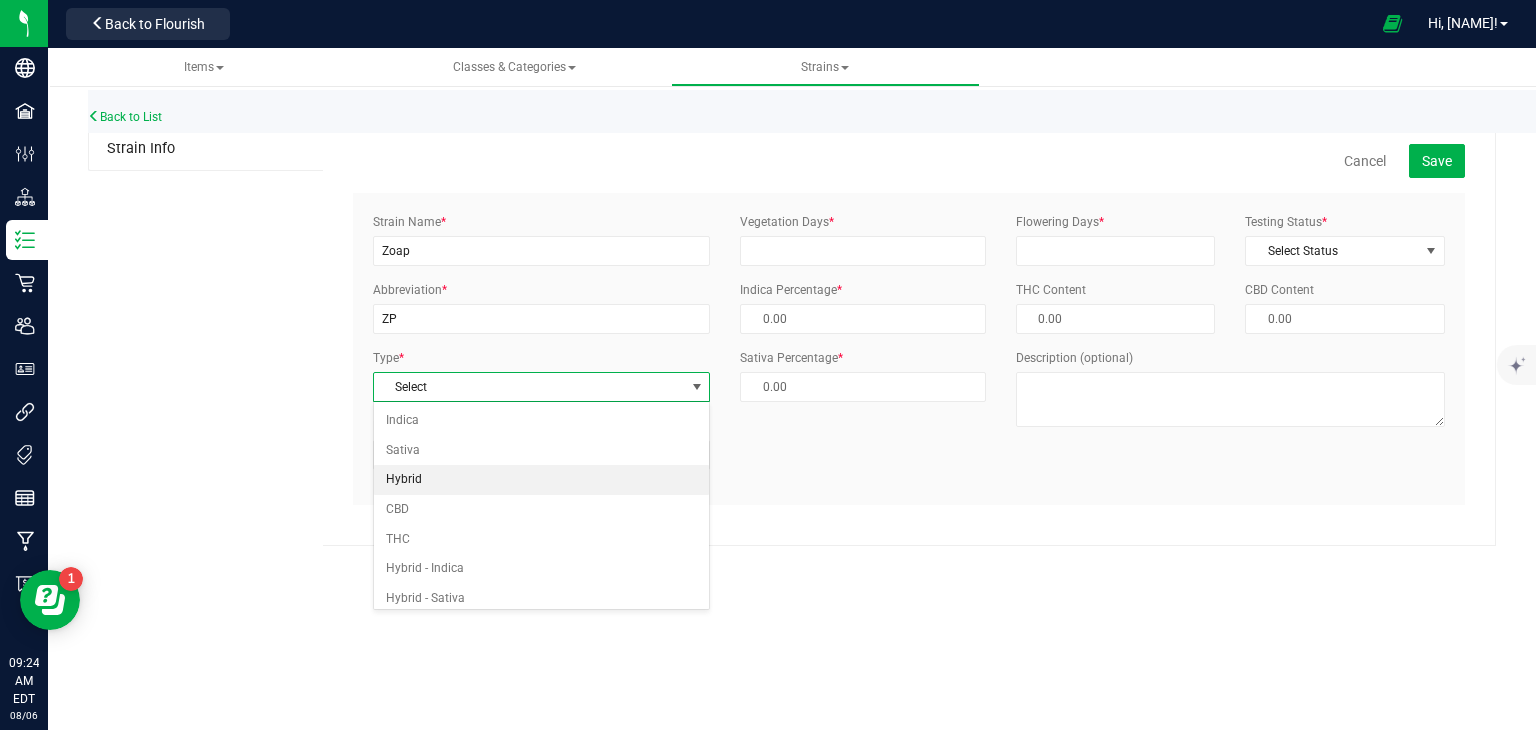 type on "50.00 %" 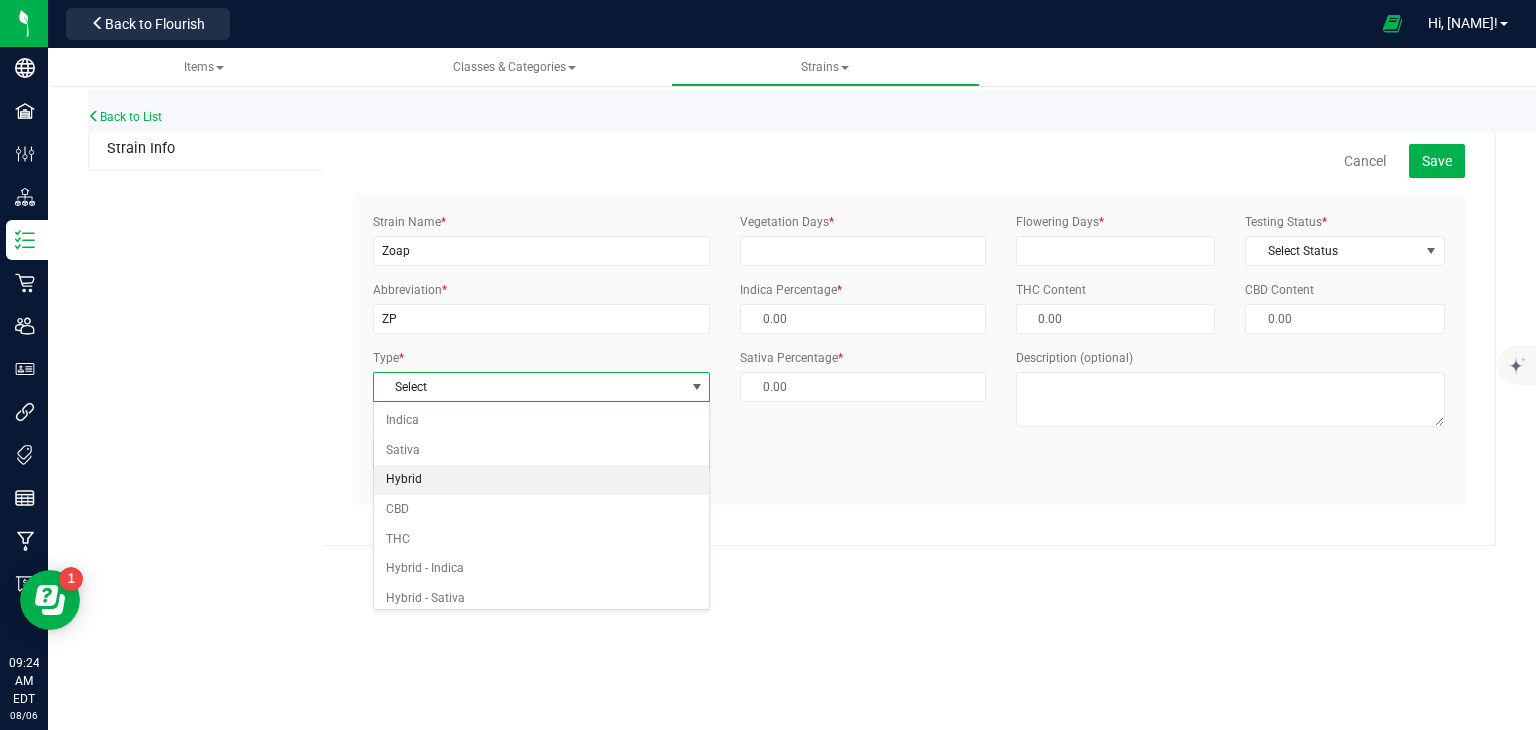 type on "50.00 %" 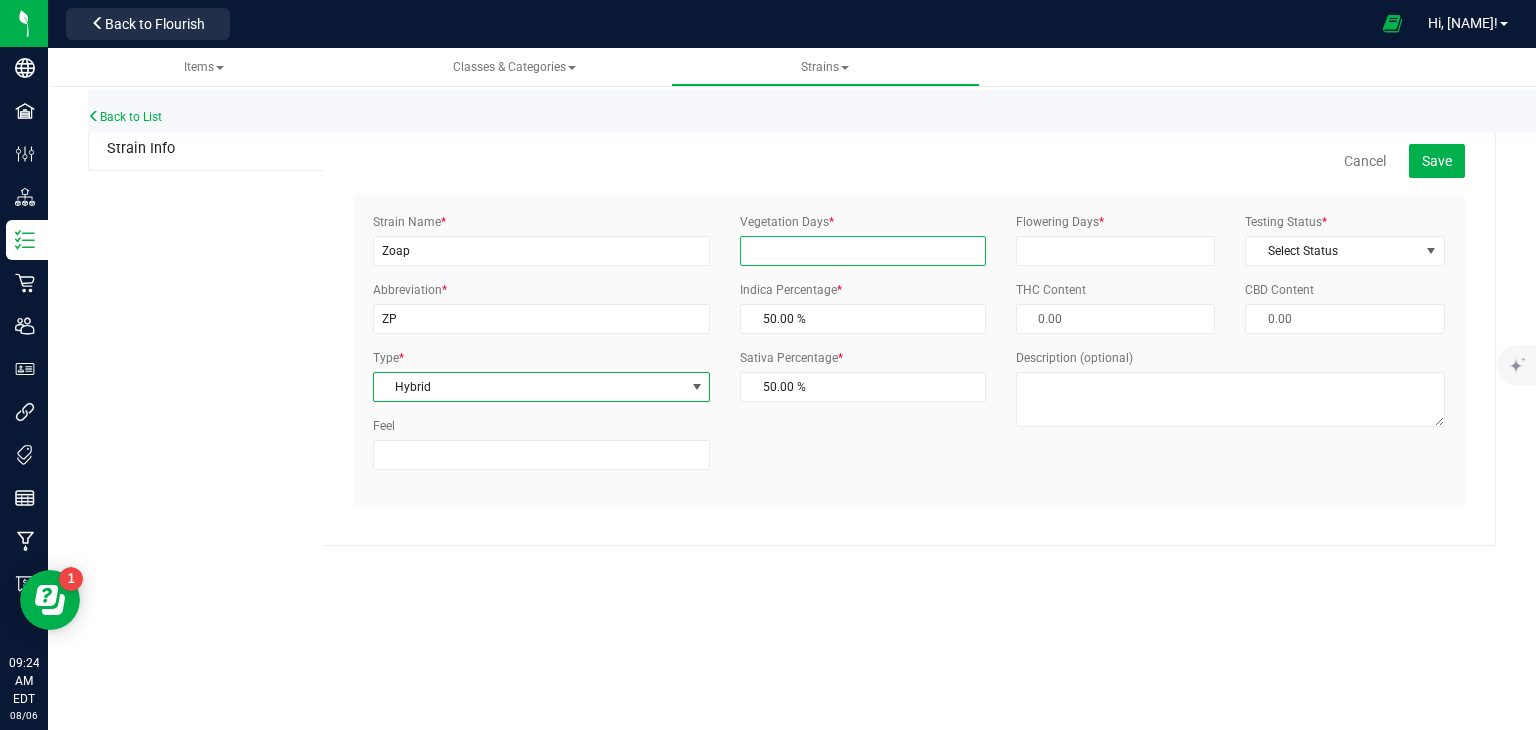 click on "Vegetation Days
*" at bounding box center [863, 251] 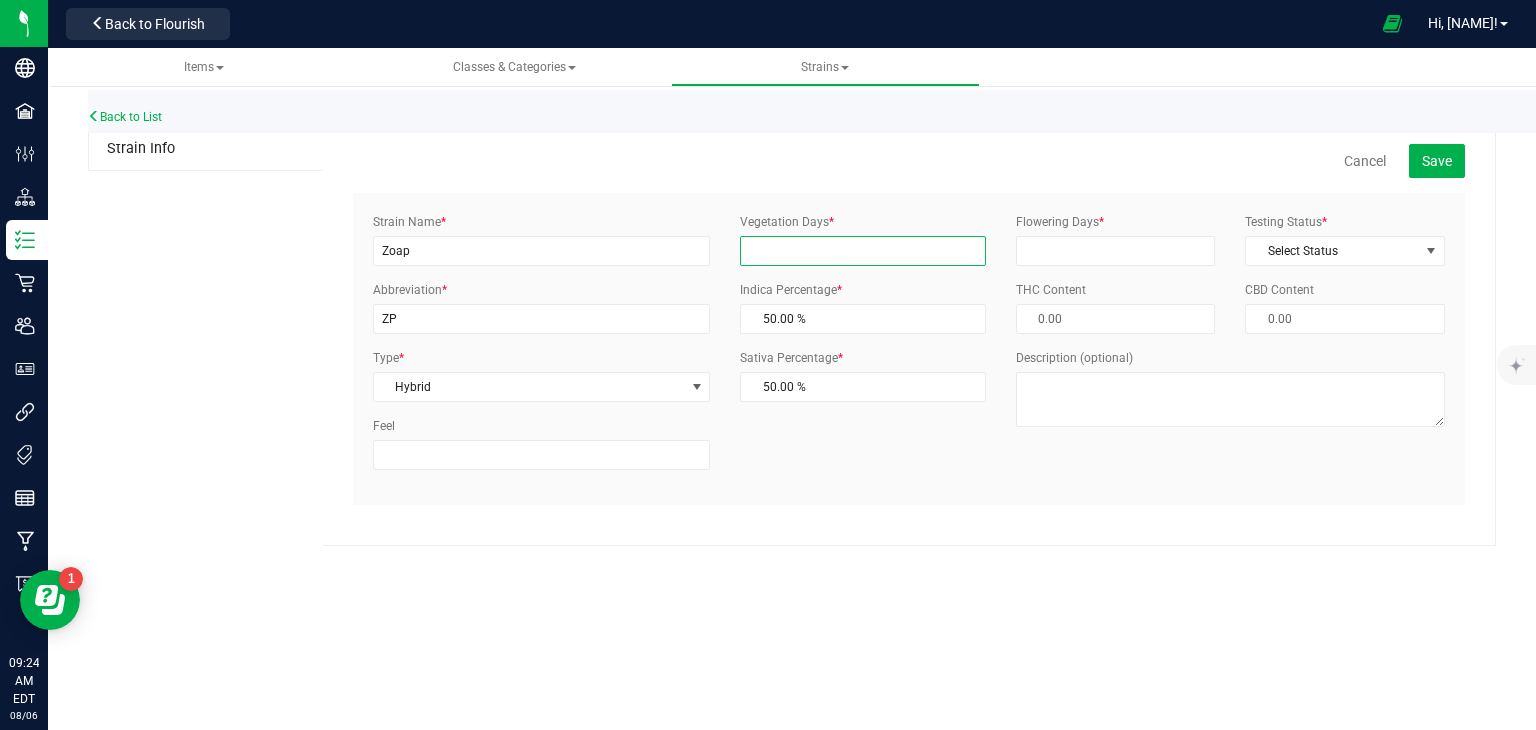 type on "30" 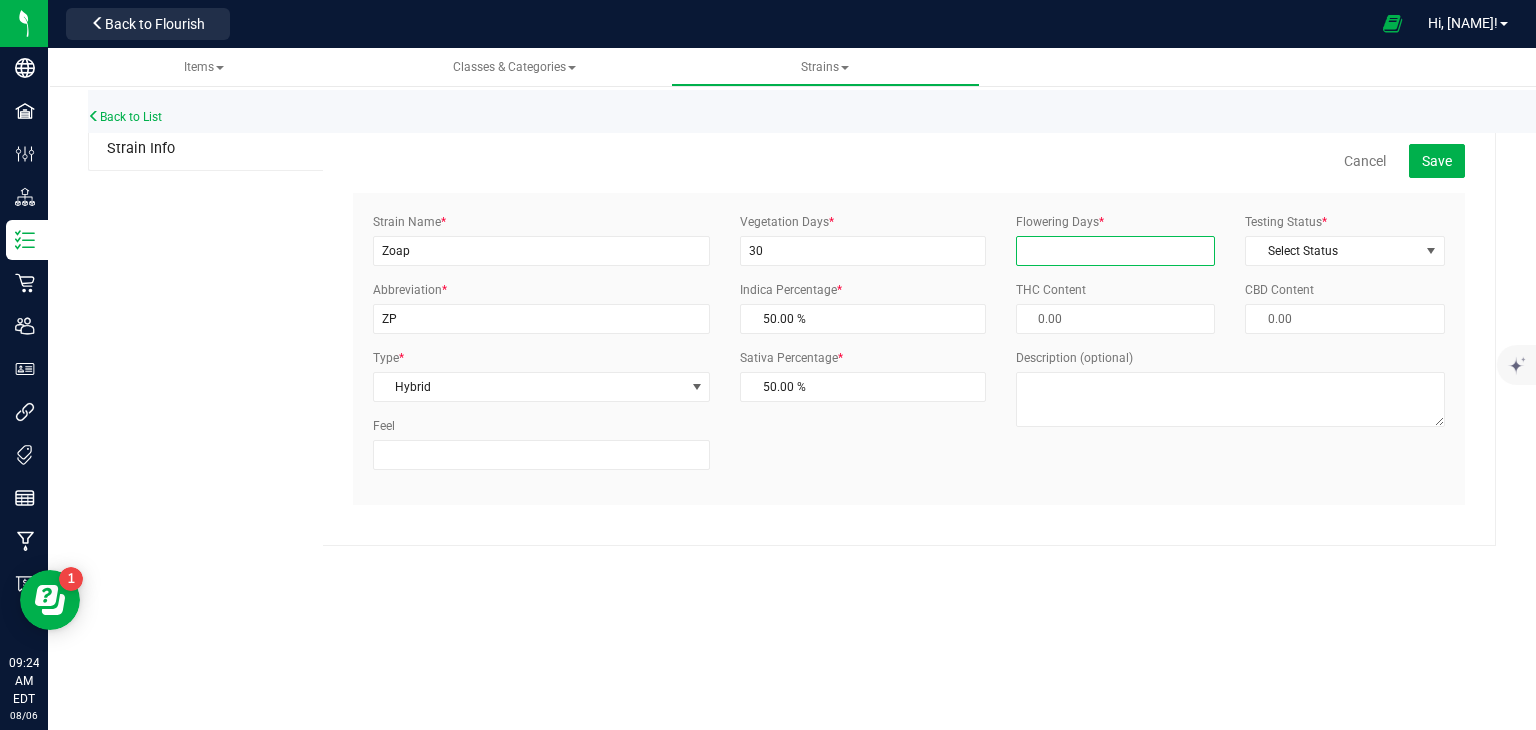 click on "Flowering Days
*" at bounding box center [1116, 251] 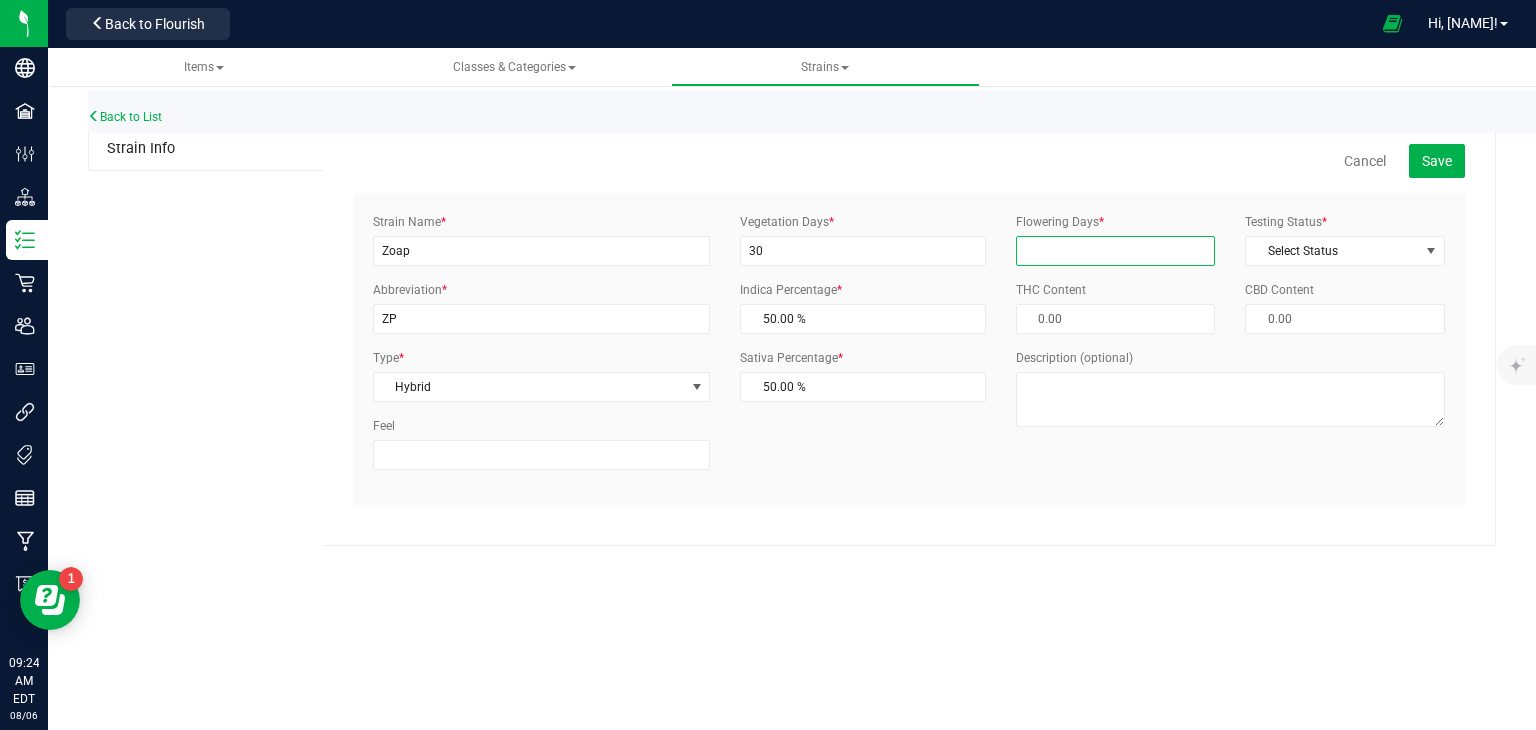 type on "40" 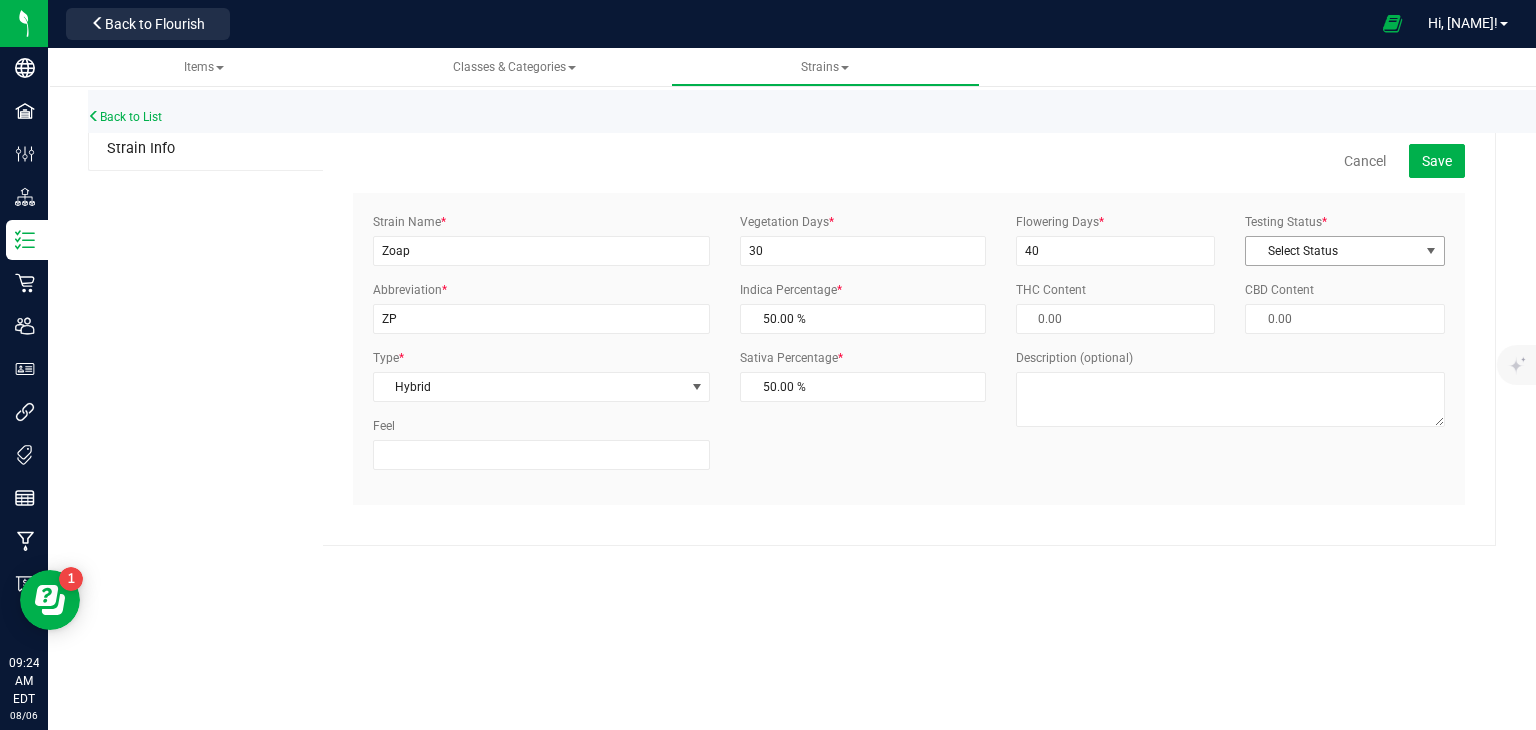 click on "Select Status" at bounding box center [1332, 251] 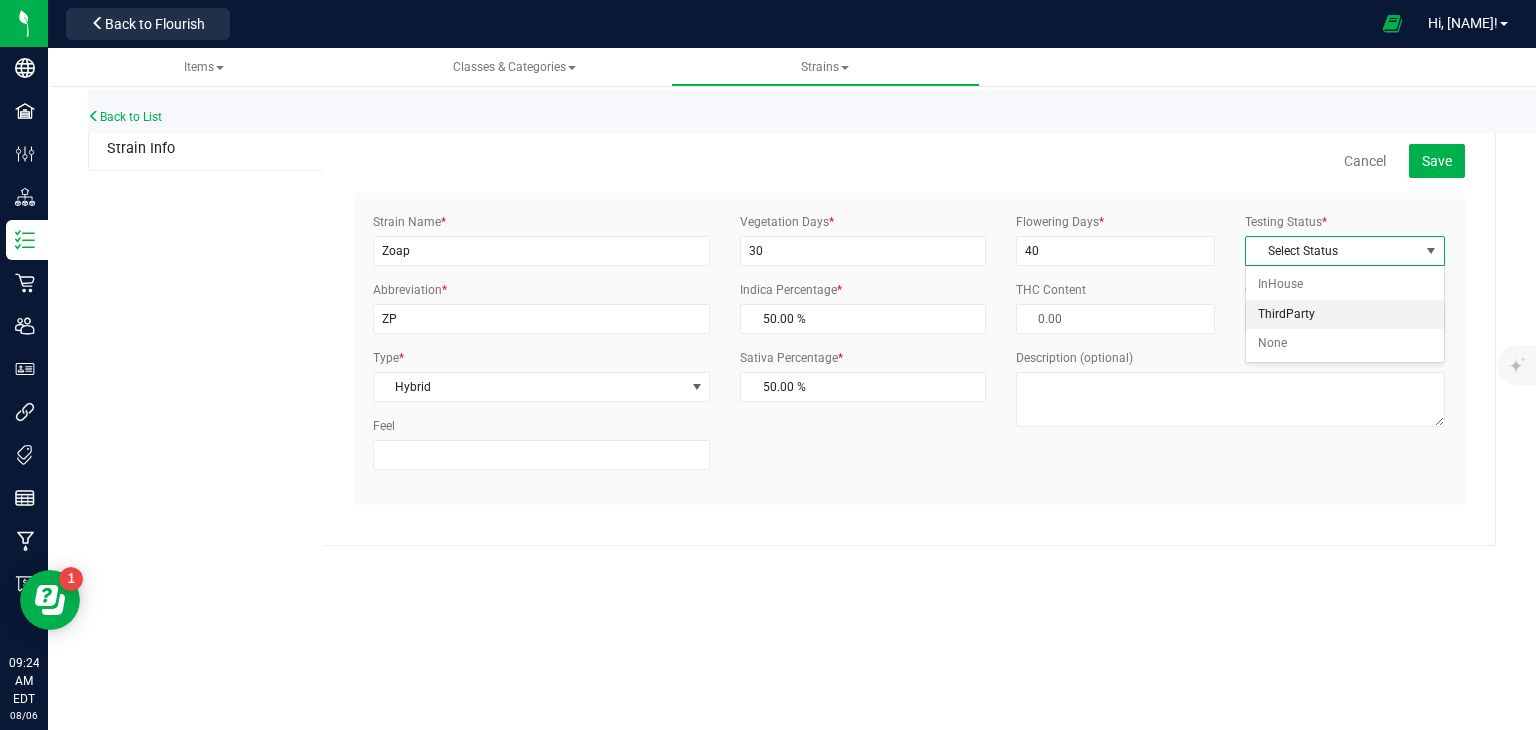 click on "ThirdParty" at bounding box center [1345, 315] 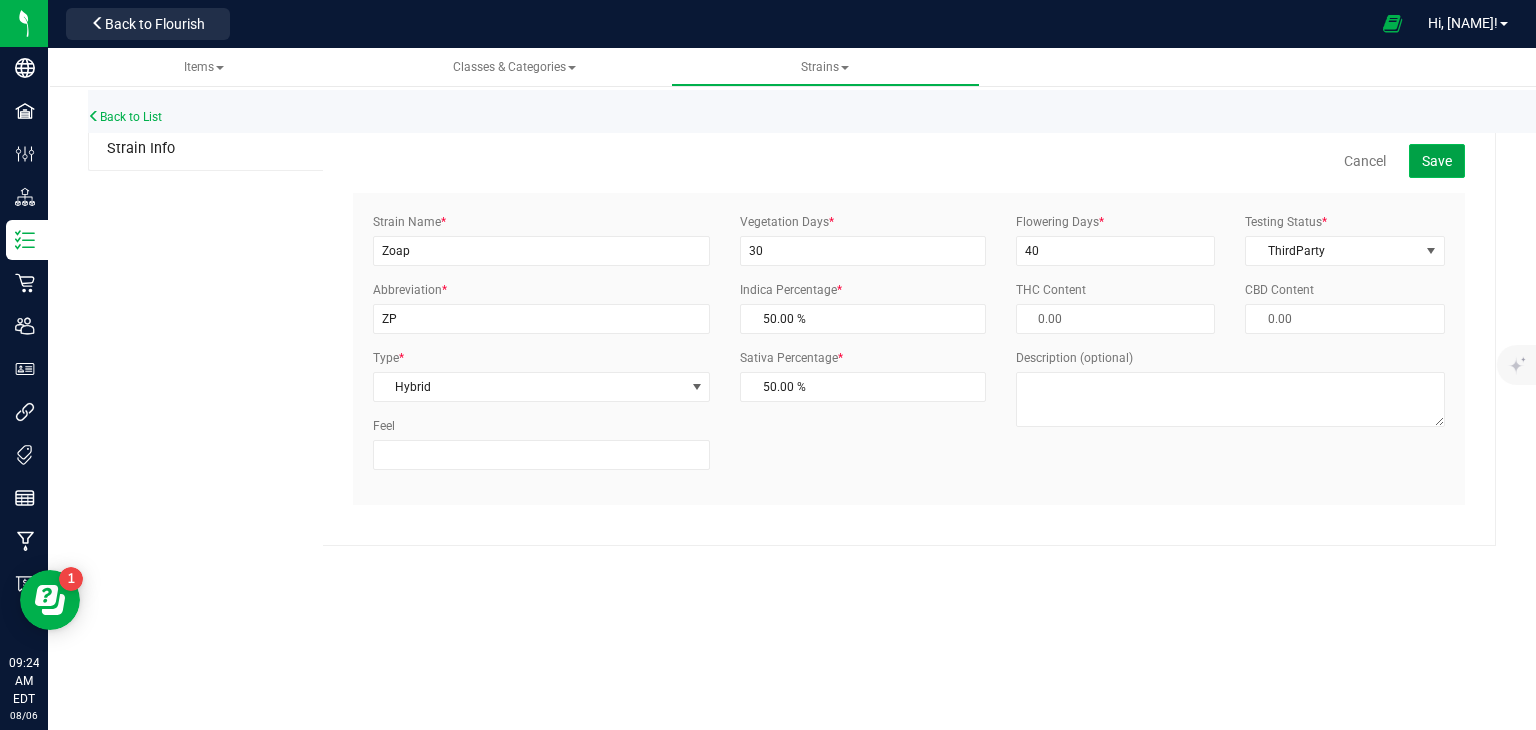 click on "Save" at bounding box center (1437, 161) 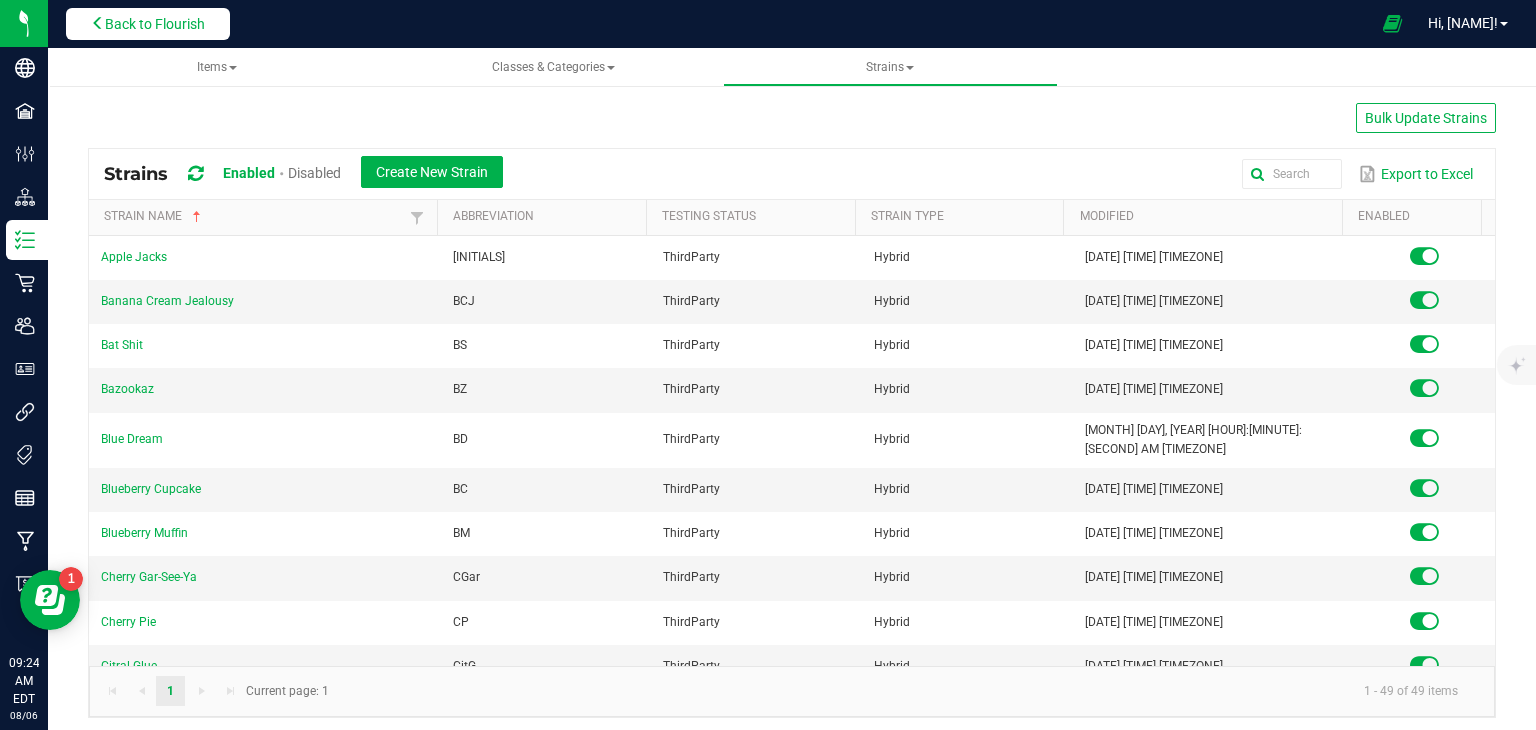 click on "Back to Flourish" at bounding box center (155, 24) 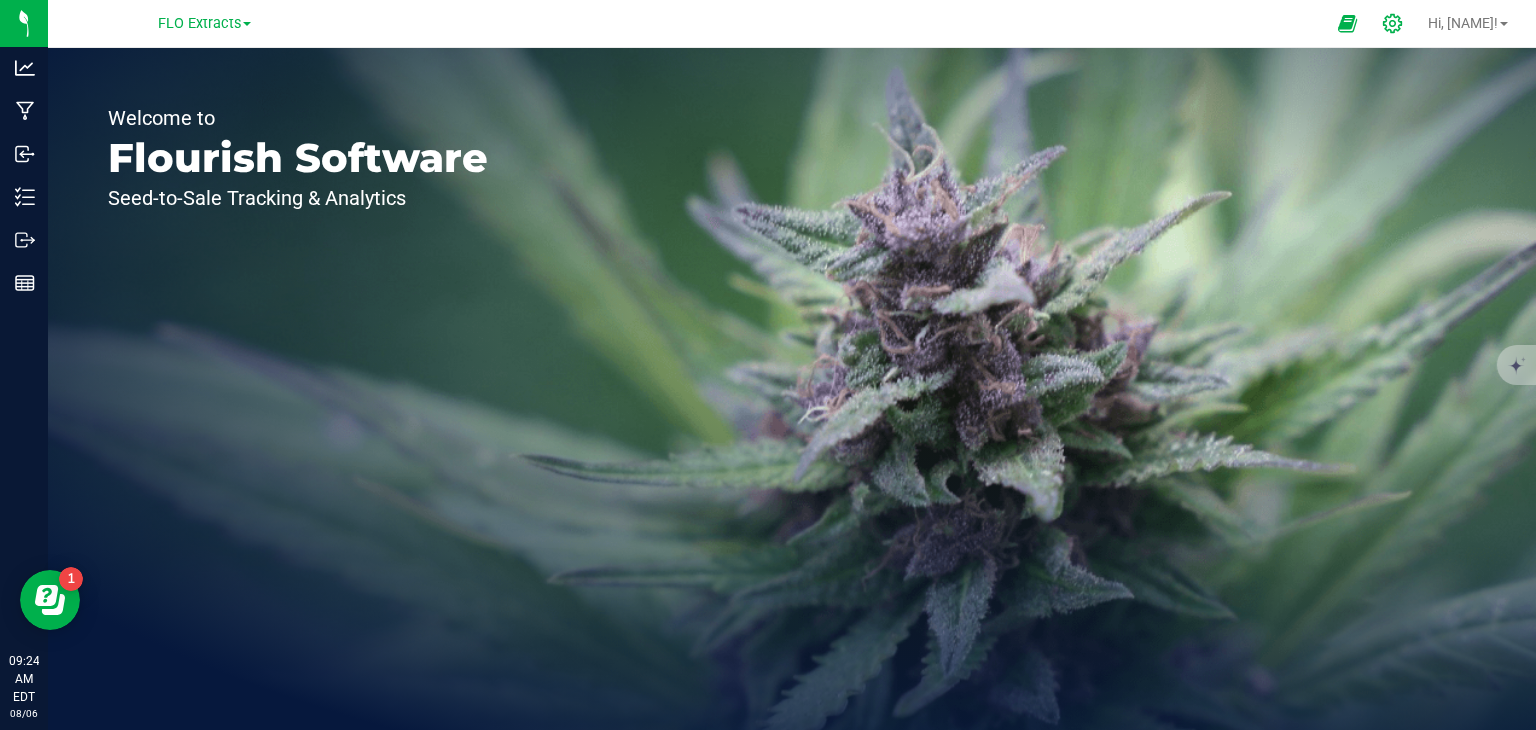 click 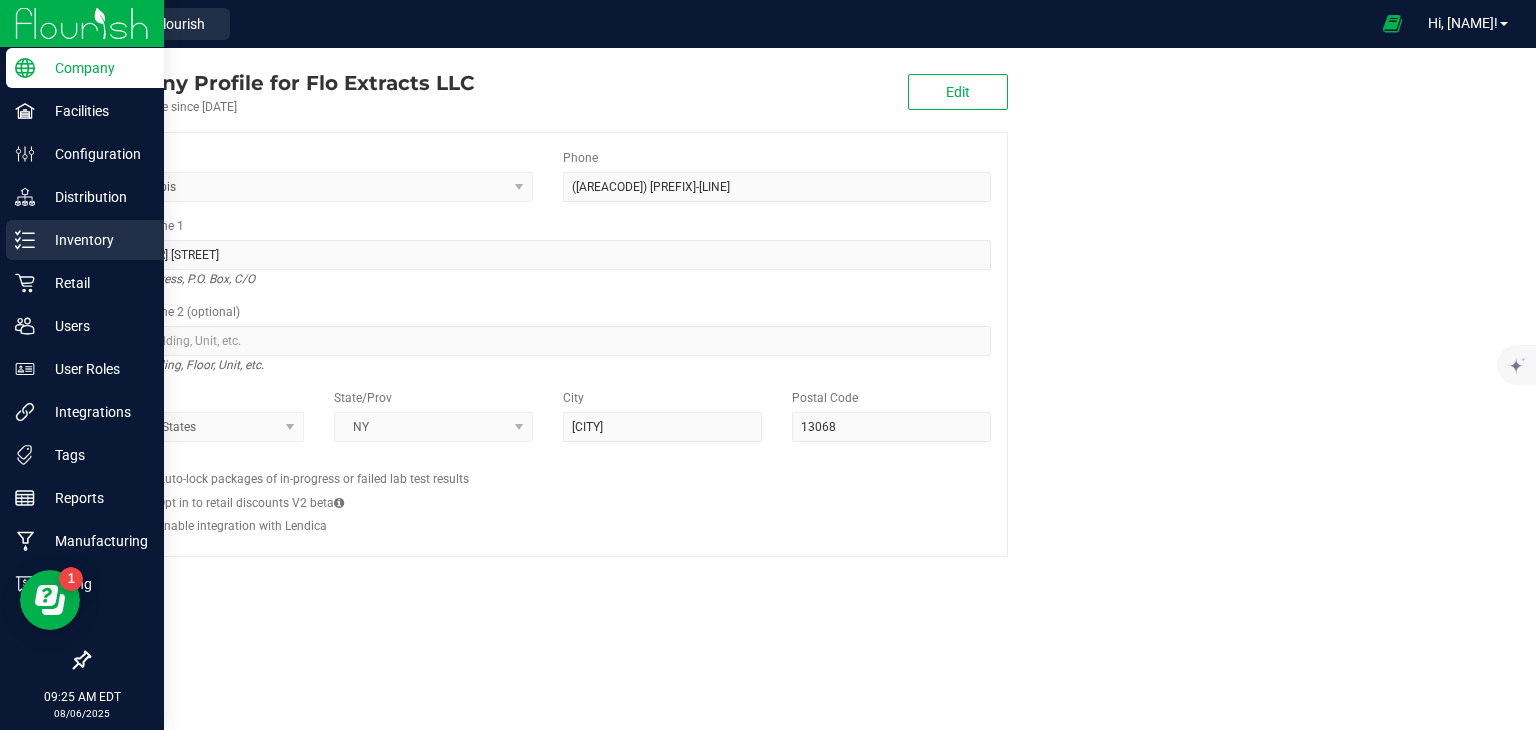 click on "Inventory" at bounding box center (95, 240) 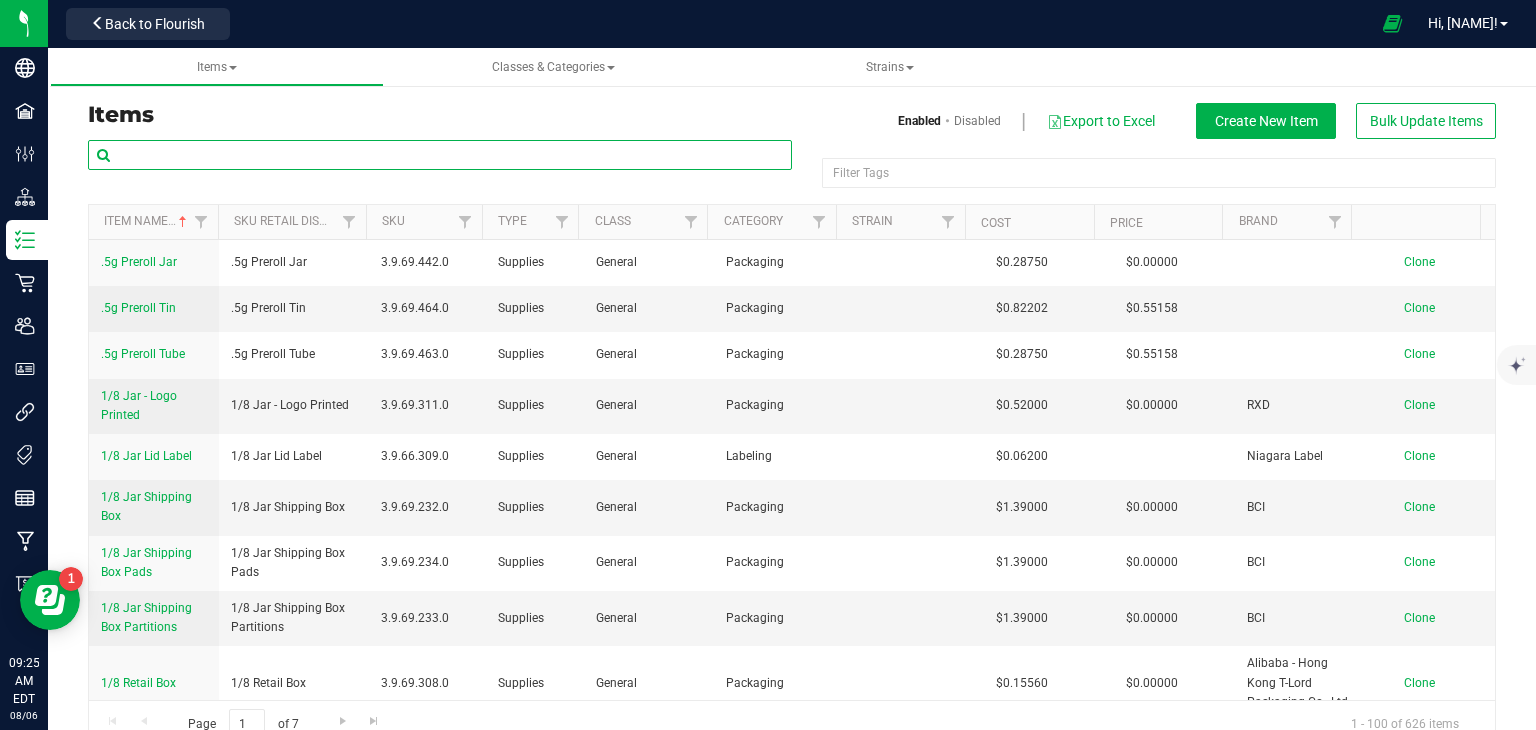 click at bounding box center [440, 155] 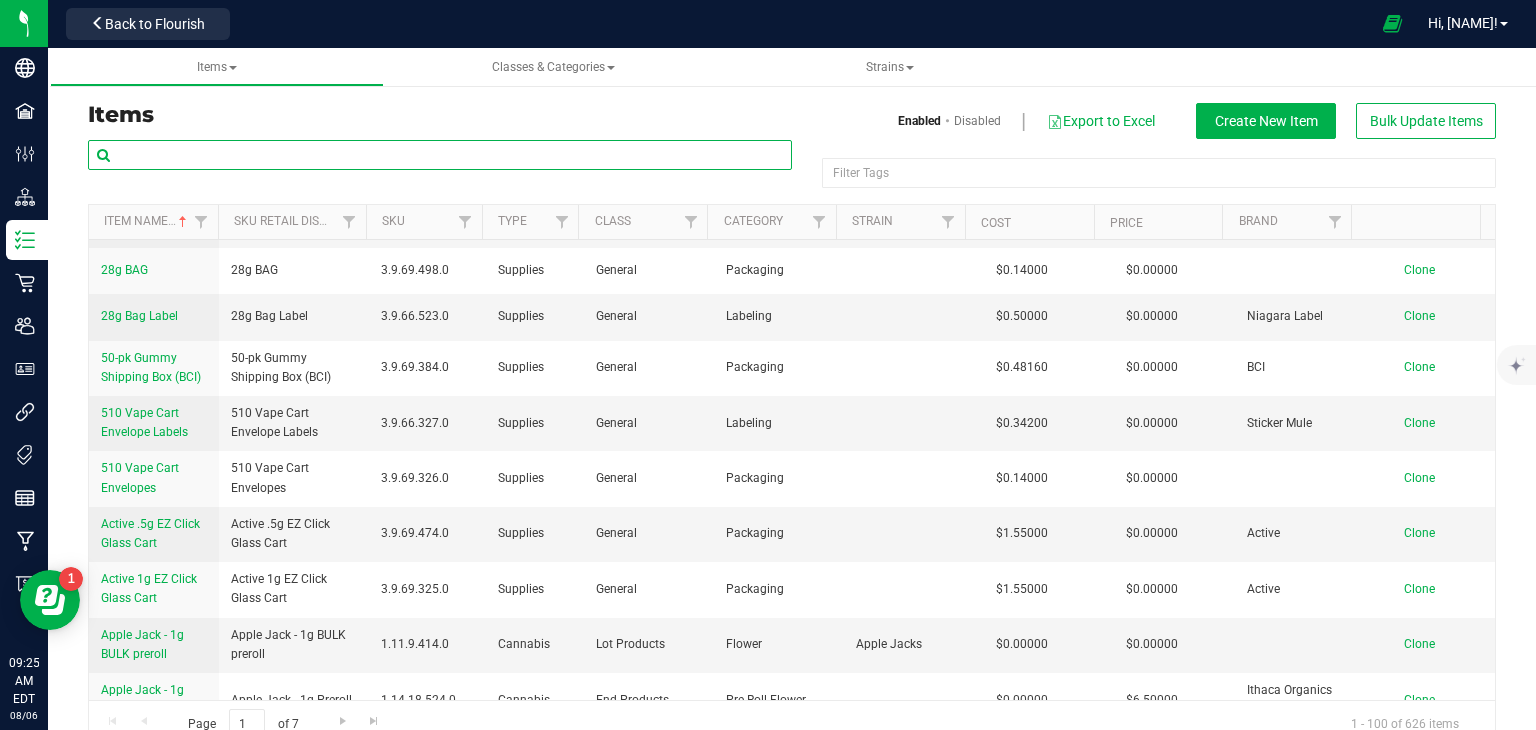 scroll, scrollTop: 1300, scrollLeft: 0, axis: vertical 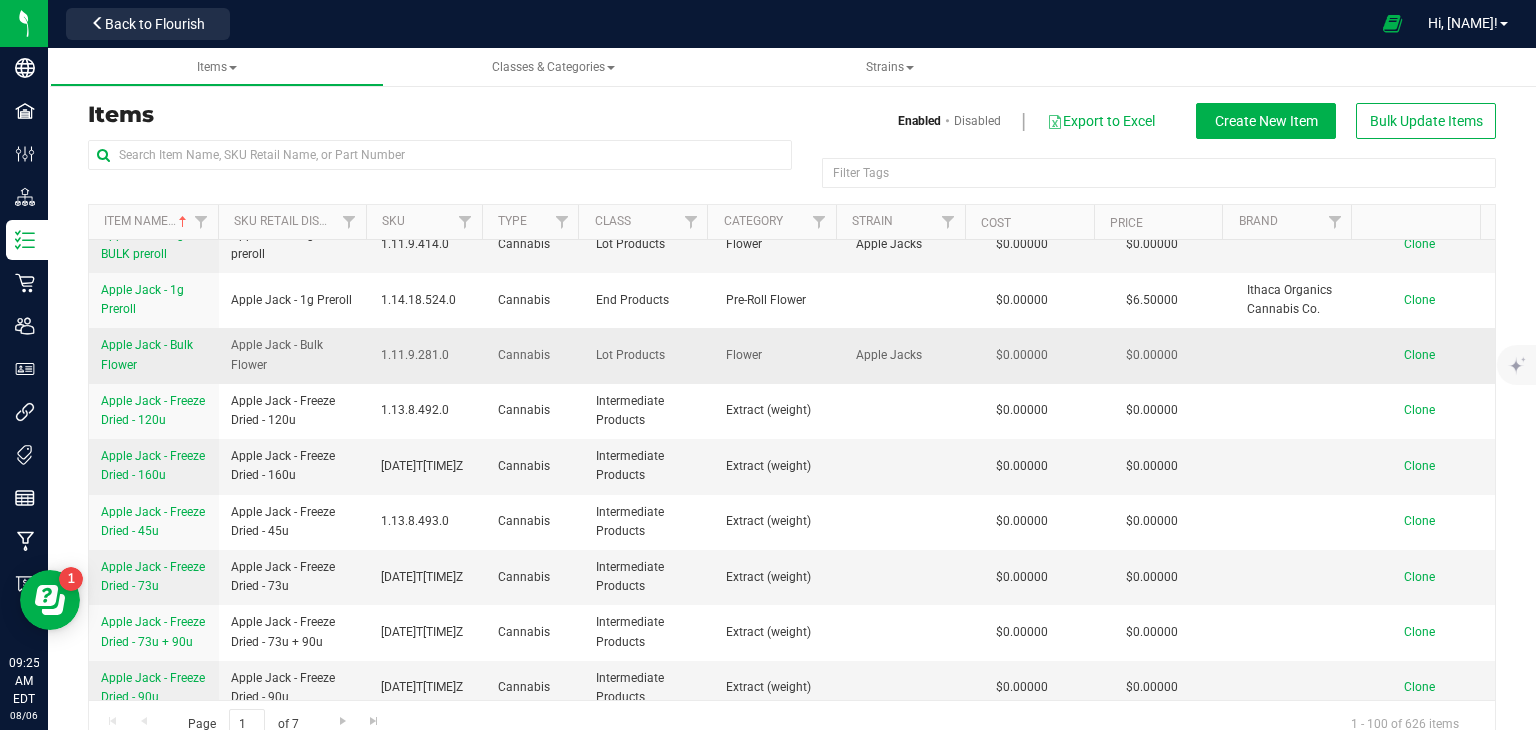 click on "Clone" at bounding box center (1419, 355) 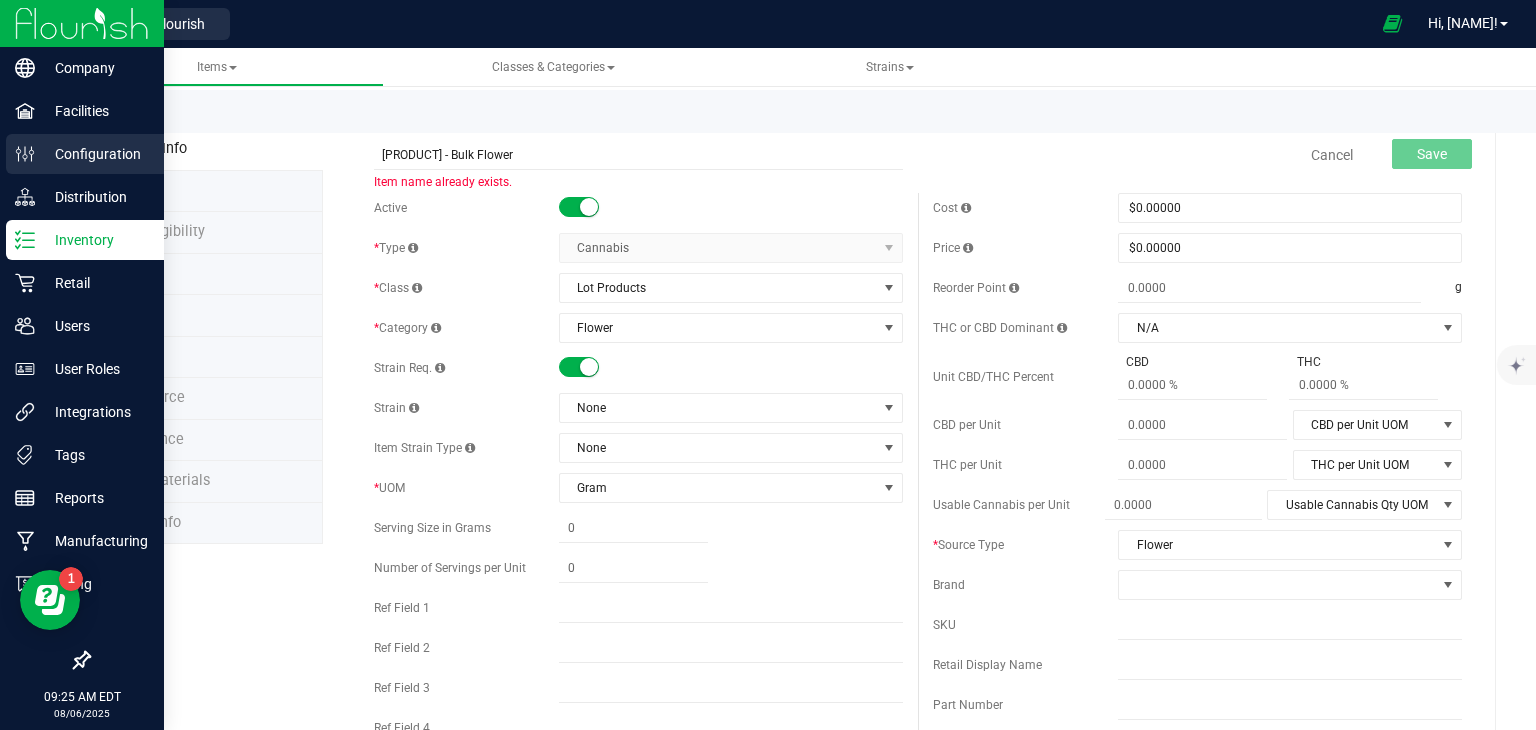 drag, startPoint x: 440, startPoint y: 155, endPoint x: 0, endPoint y: 158, distance: 440.01022 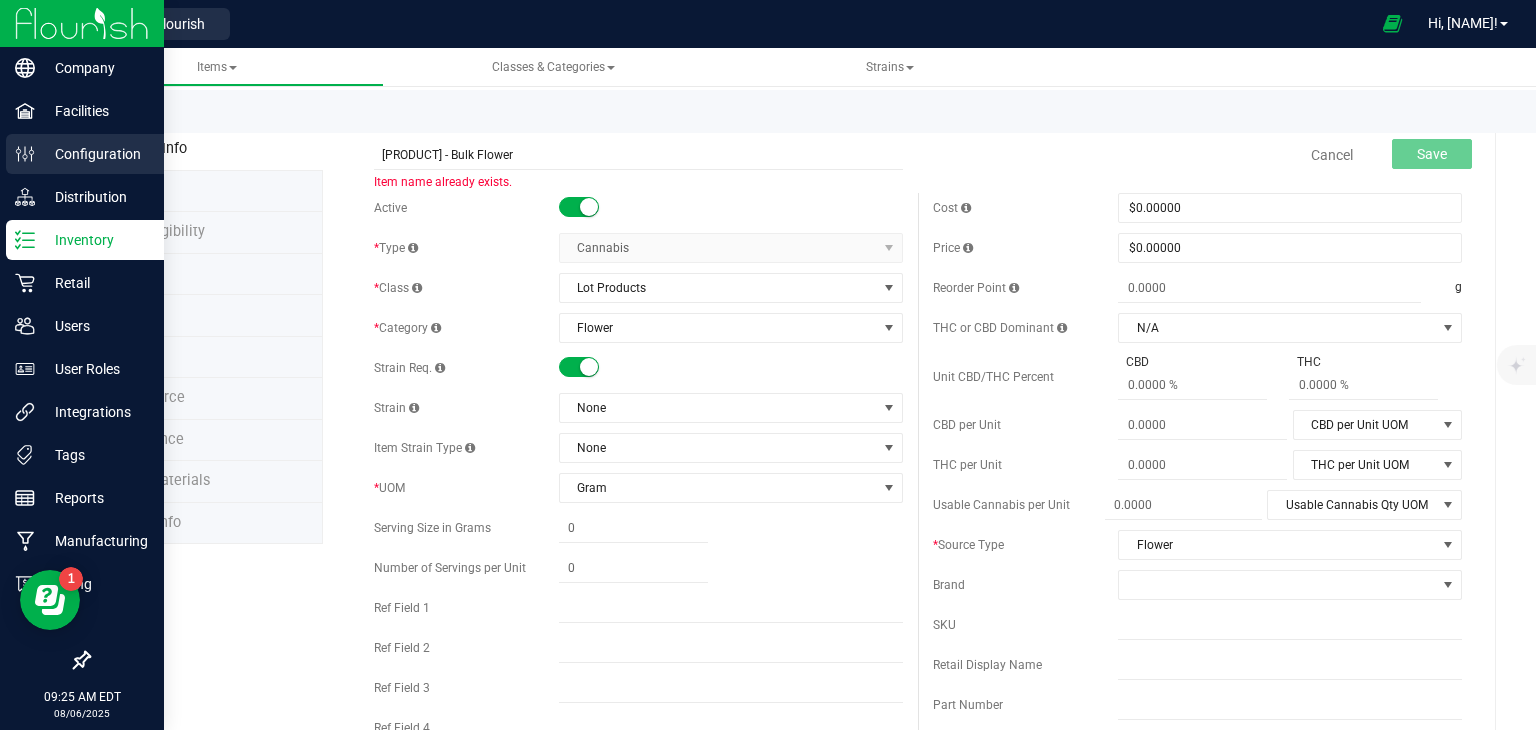 click on "[BUSINESS_TYPE] - [LOCATION]" at bounding box center (768, 365) 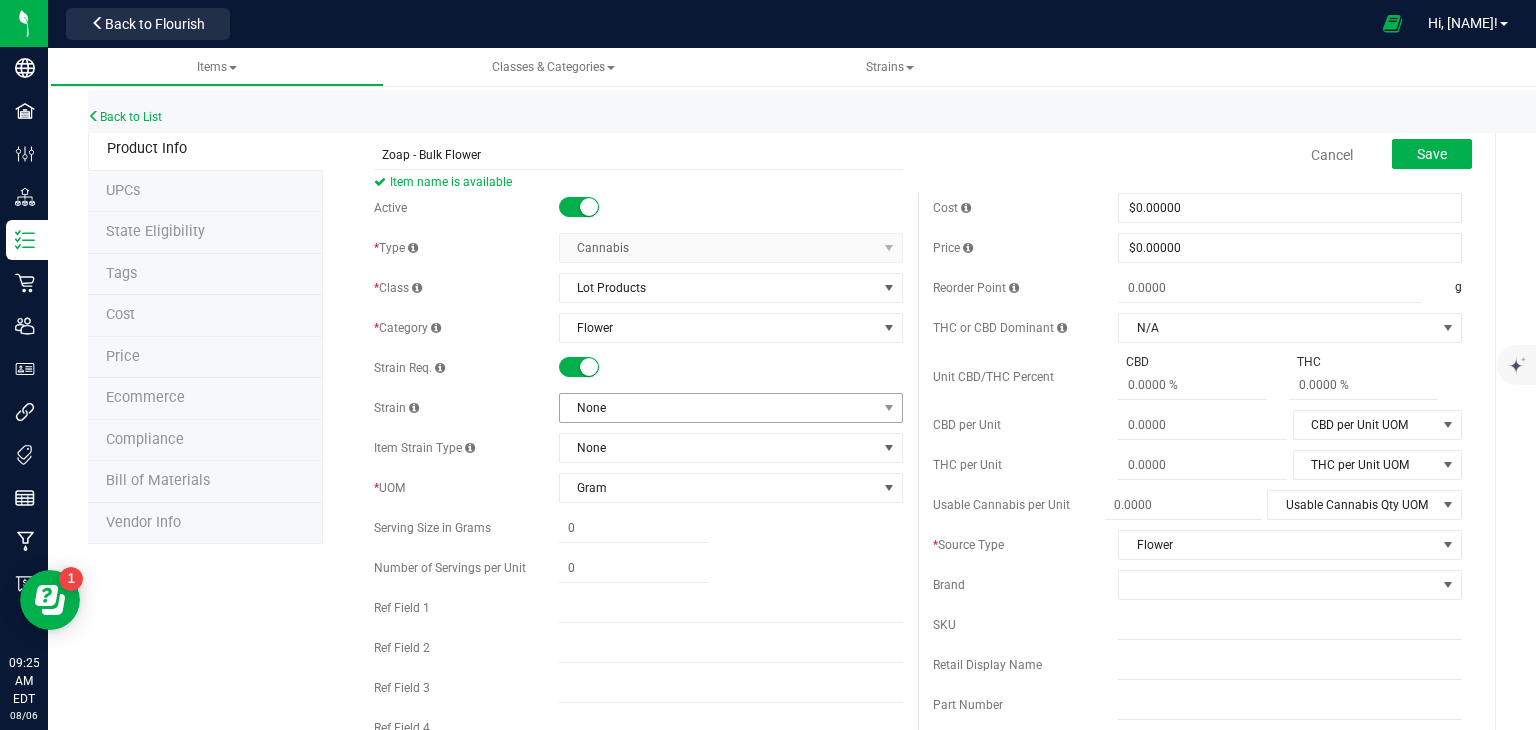 type on "Zoap - Bulk Flower" 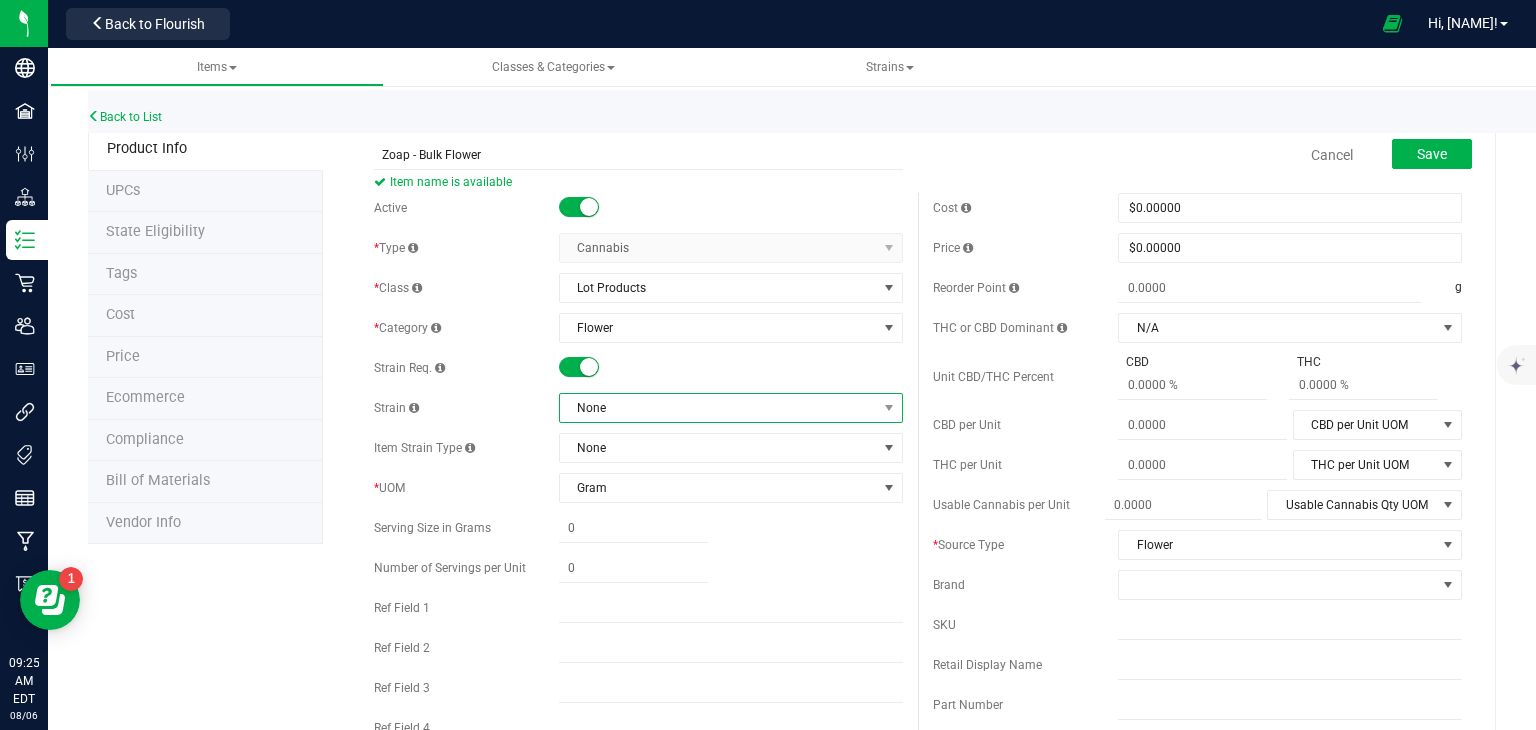 click on "None" at bounding box center [718, 408] 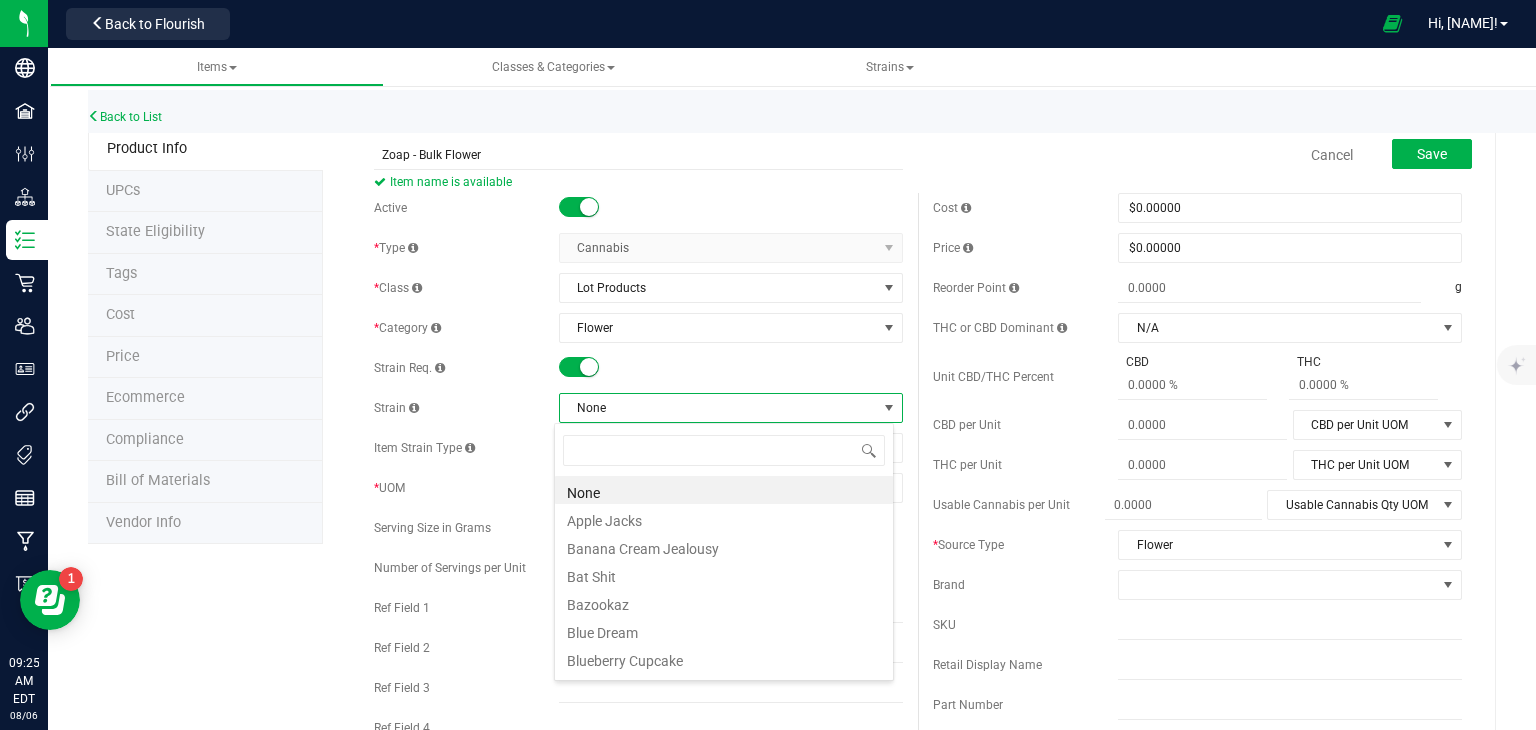 scroll, scrollTop: 99970, scrollLeft: 99660, axis: both 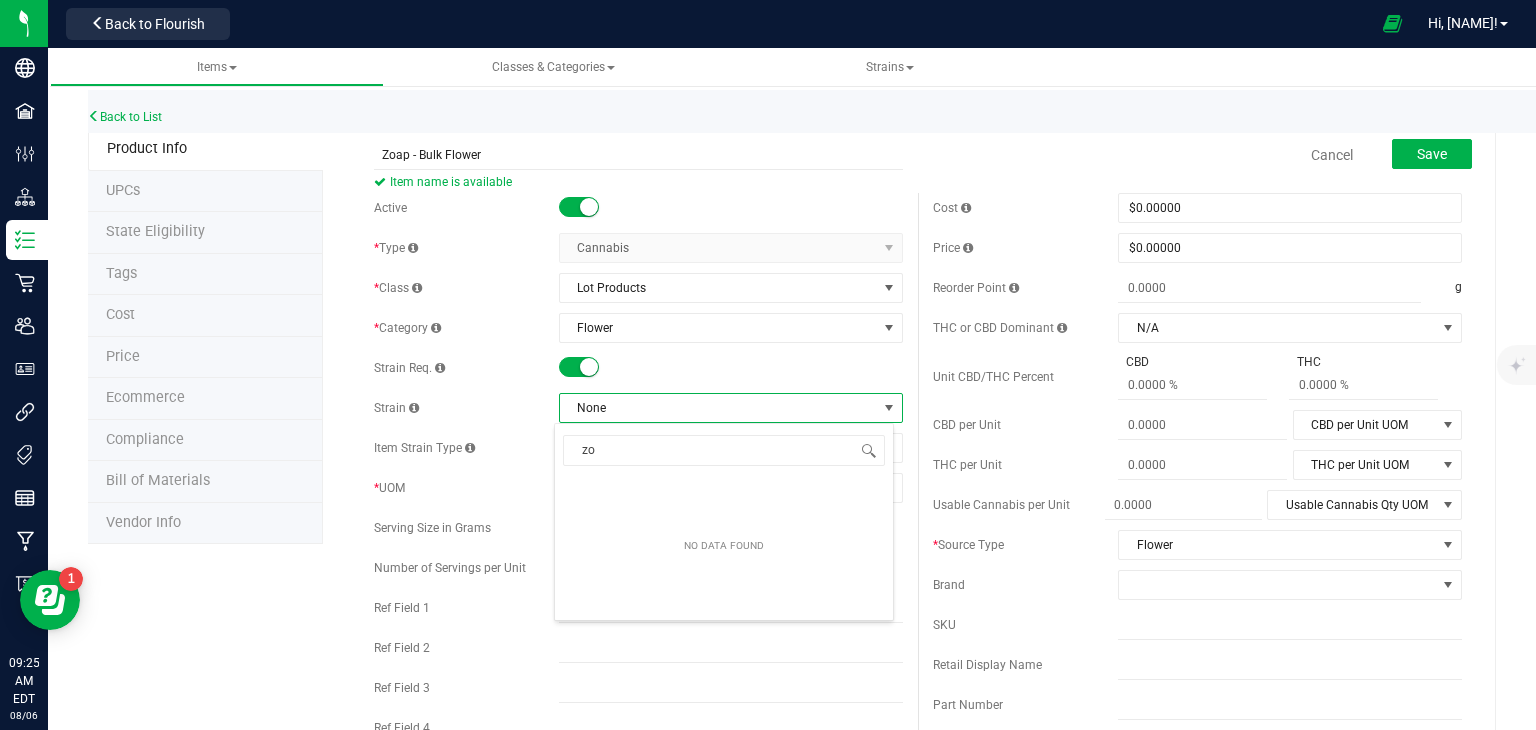 type on "zoa" 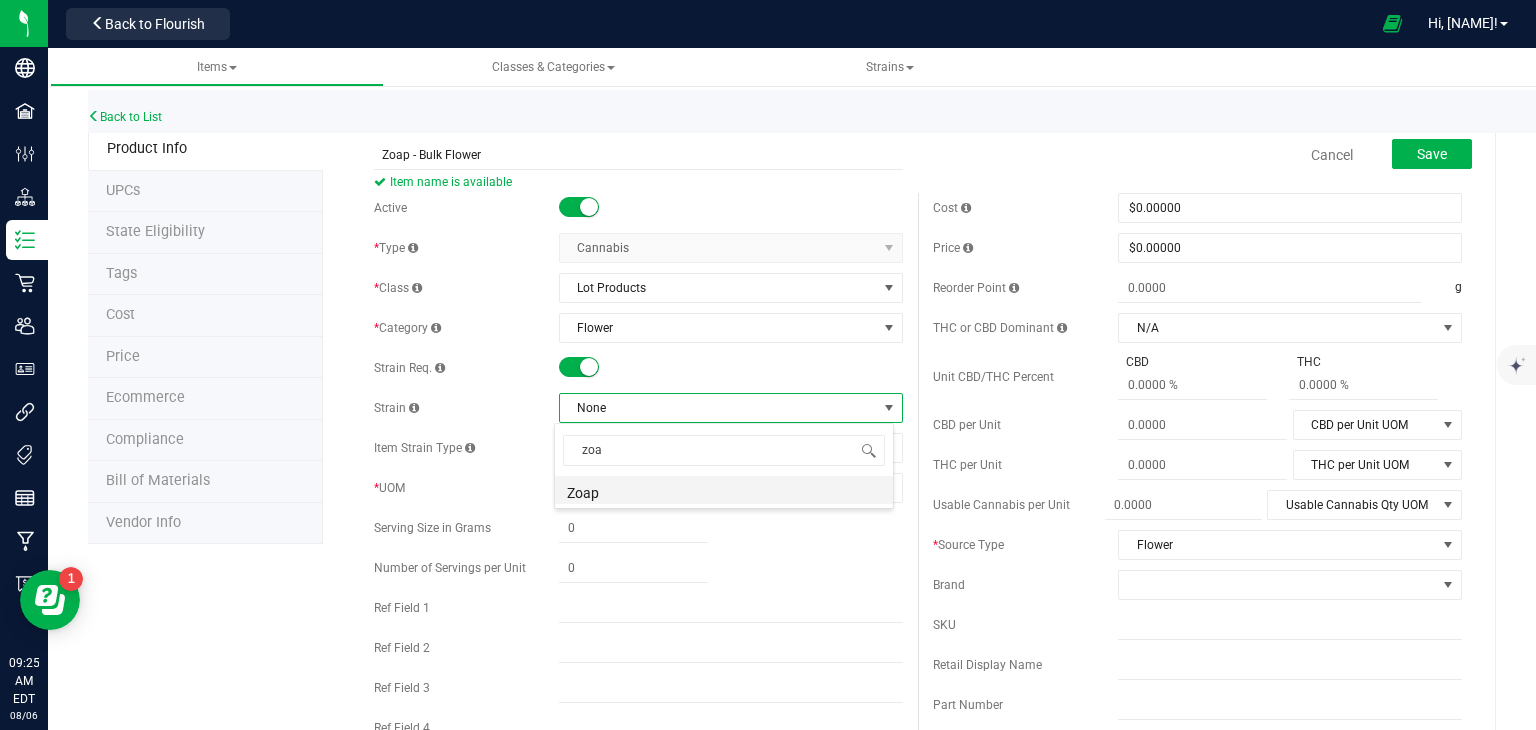 click on "Zoap" at bounding box center (724, 490) 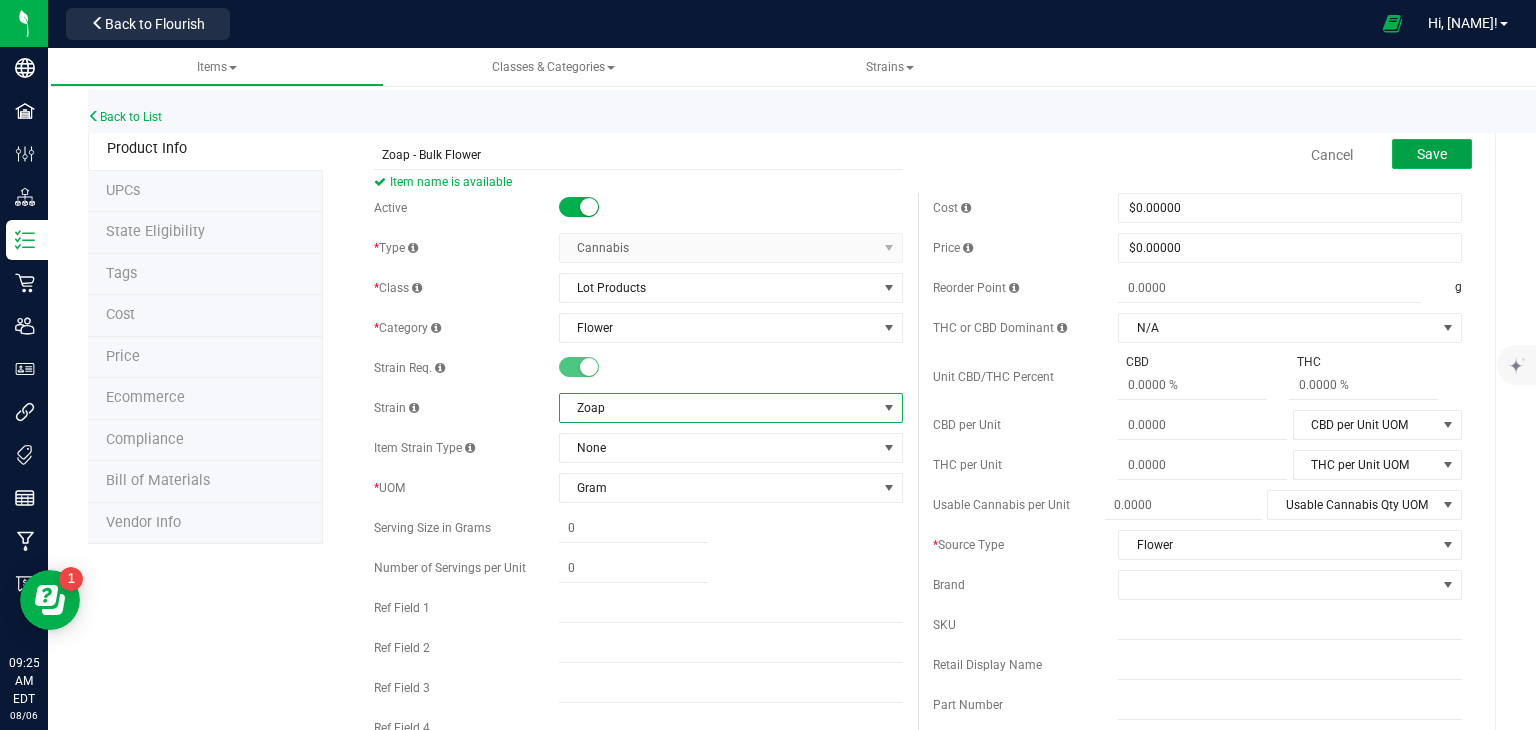click on "Save" at bounding box center (1432, 154) 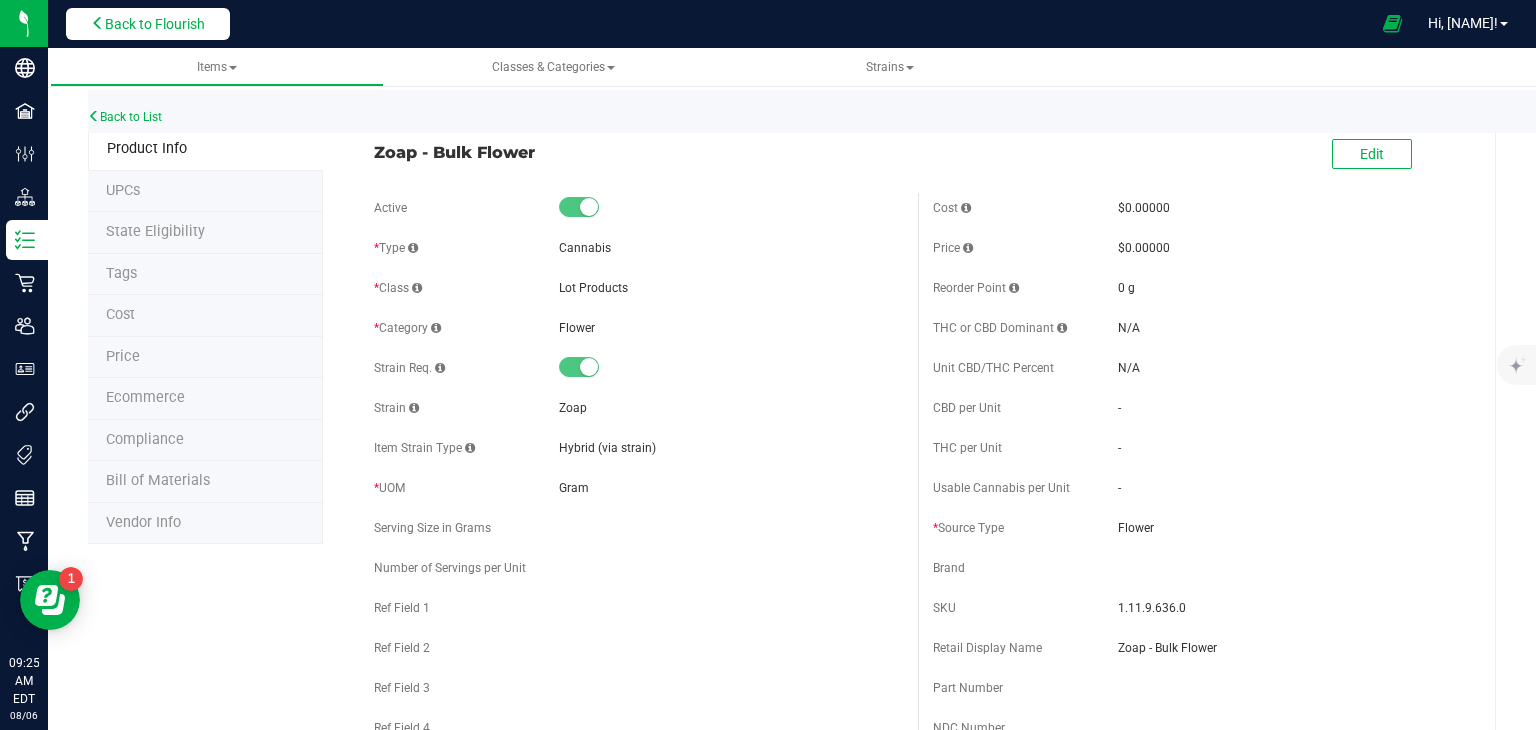 click on "Back to Flourish" at bounding box center (155, 24) 